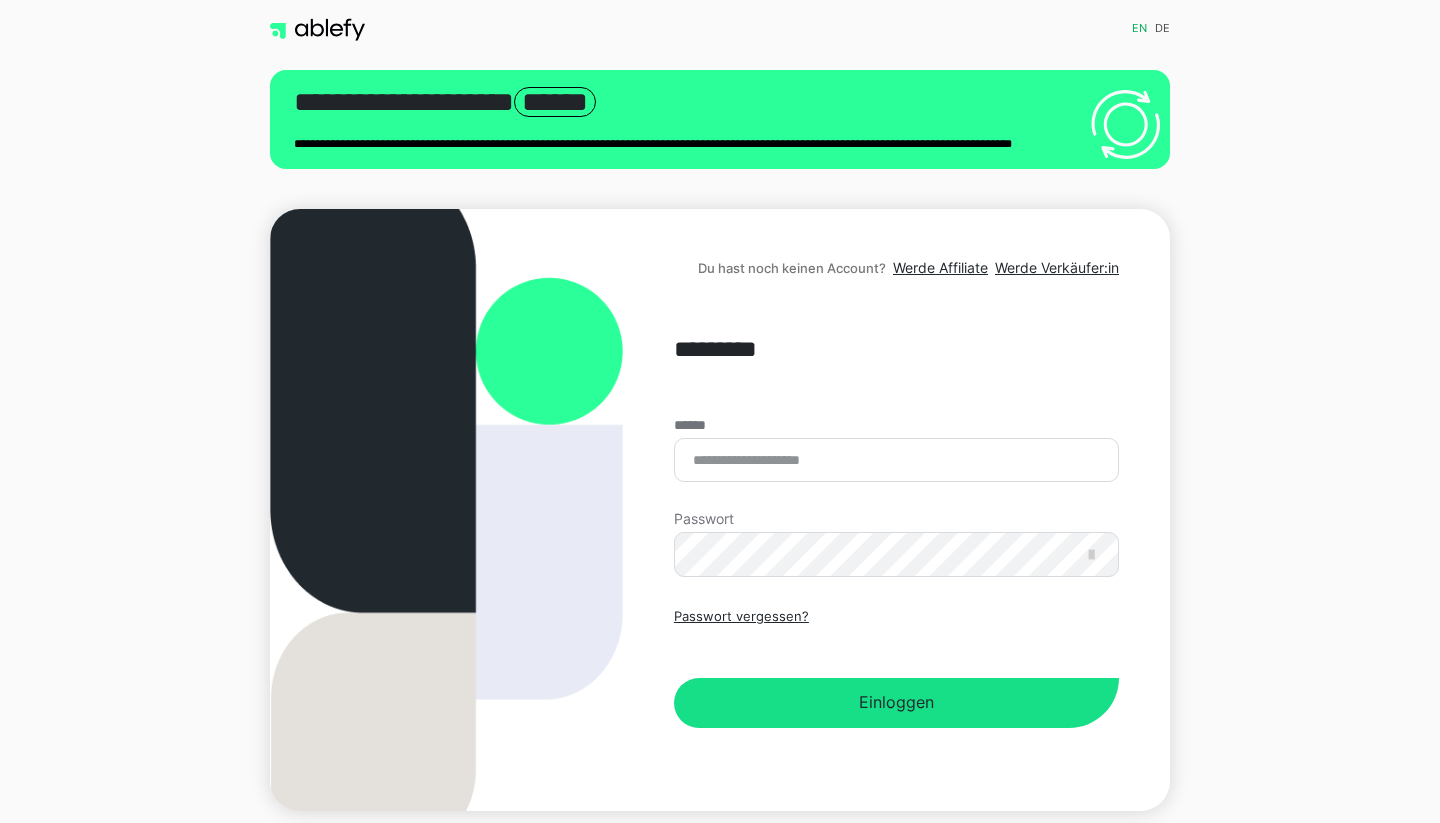 scroll, scrollTop: 0, scrollLeft: 0, axis: both 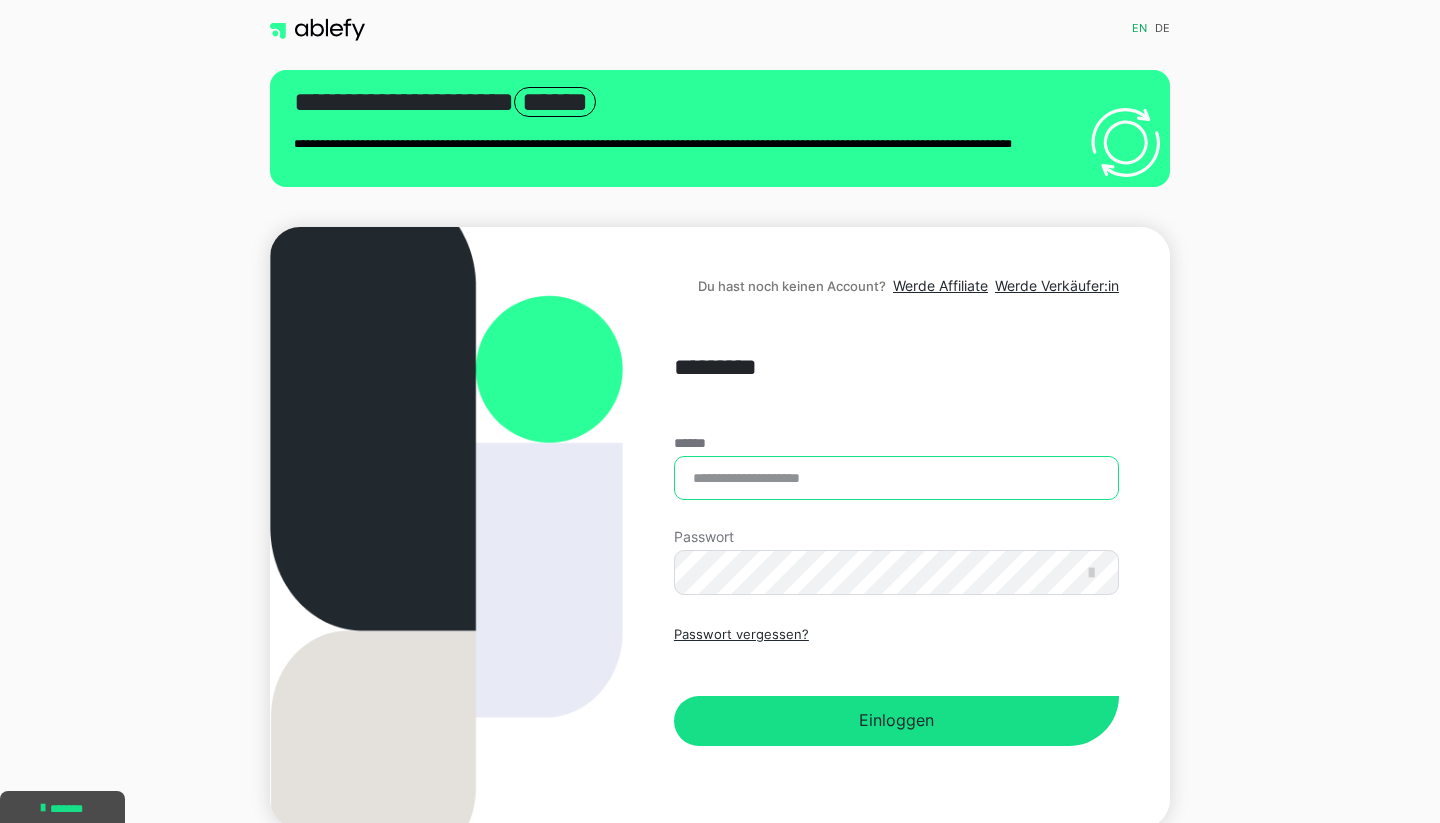 type on "**********" 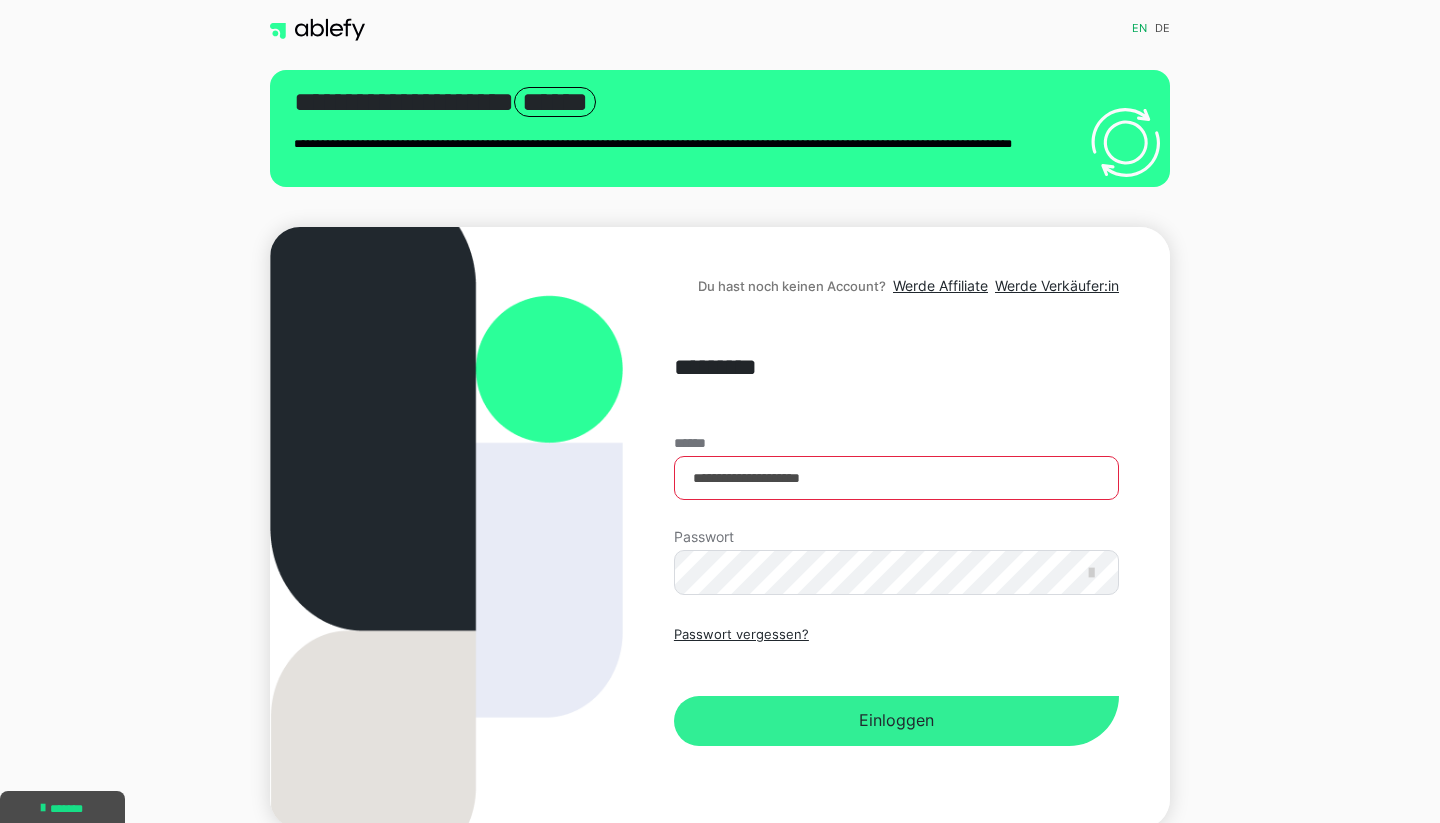 click on "Einloggen" at bounding box center [896, 721] 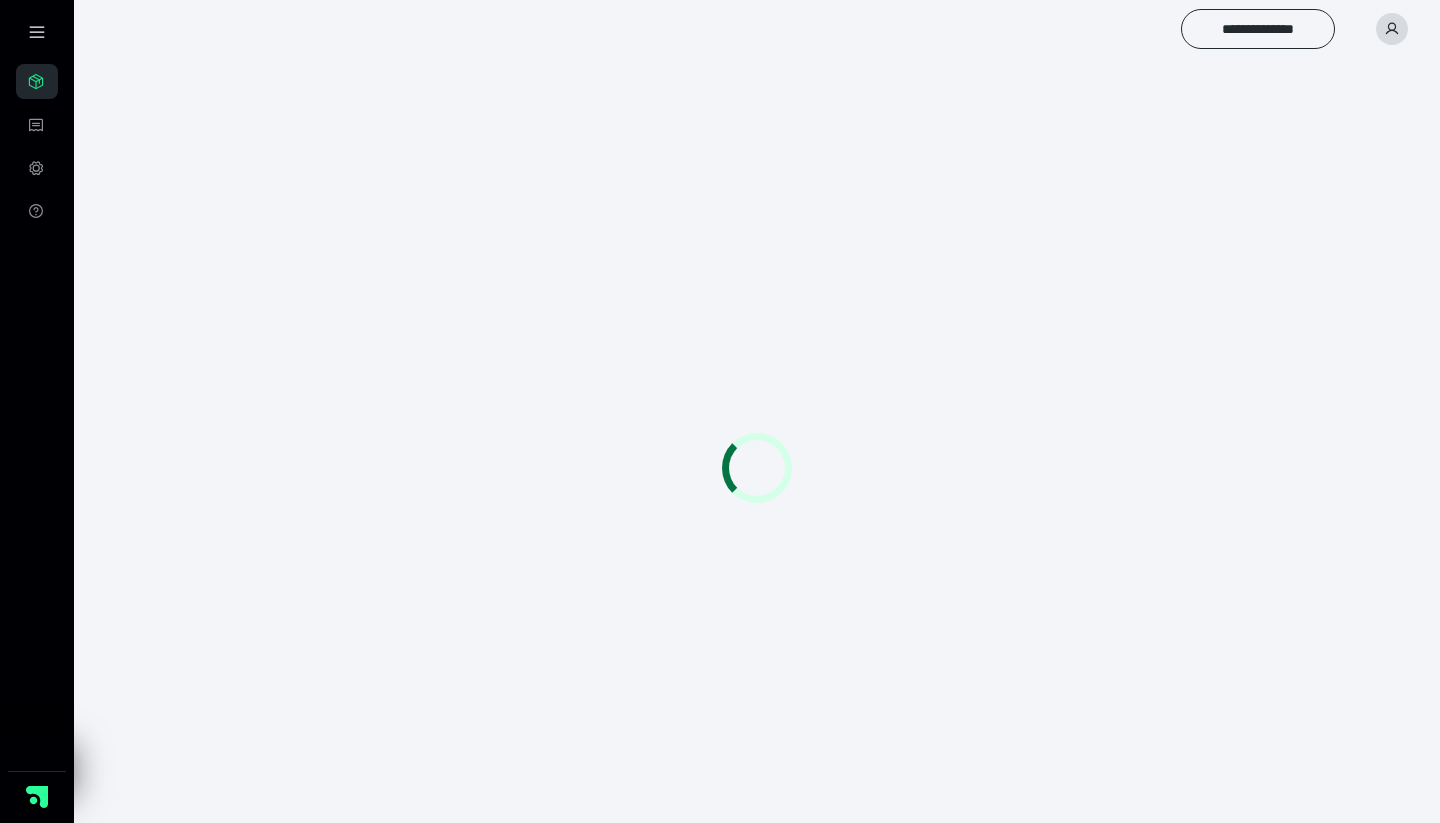 scroll, scrollTop: 0, scrollLeft: 0, axis: both 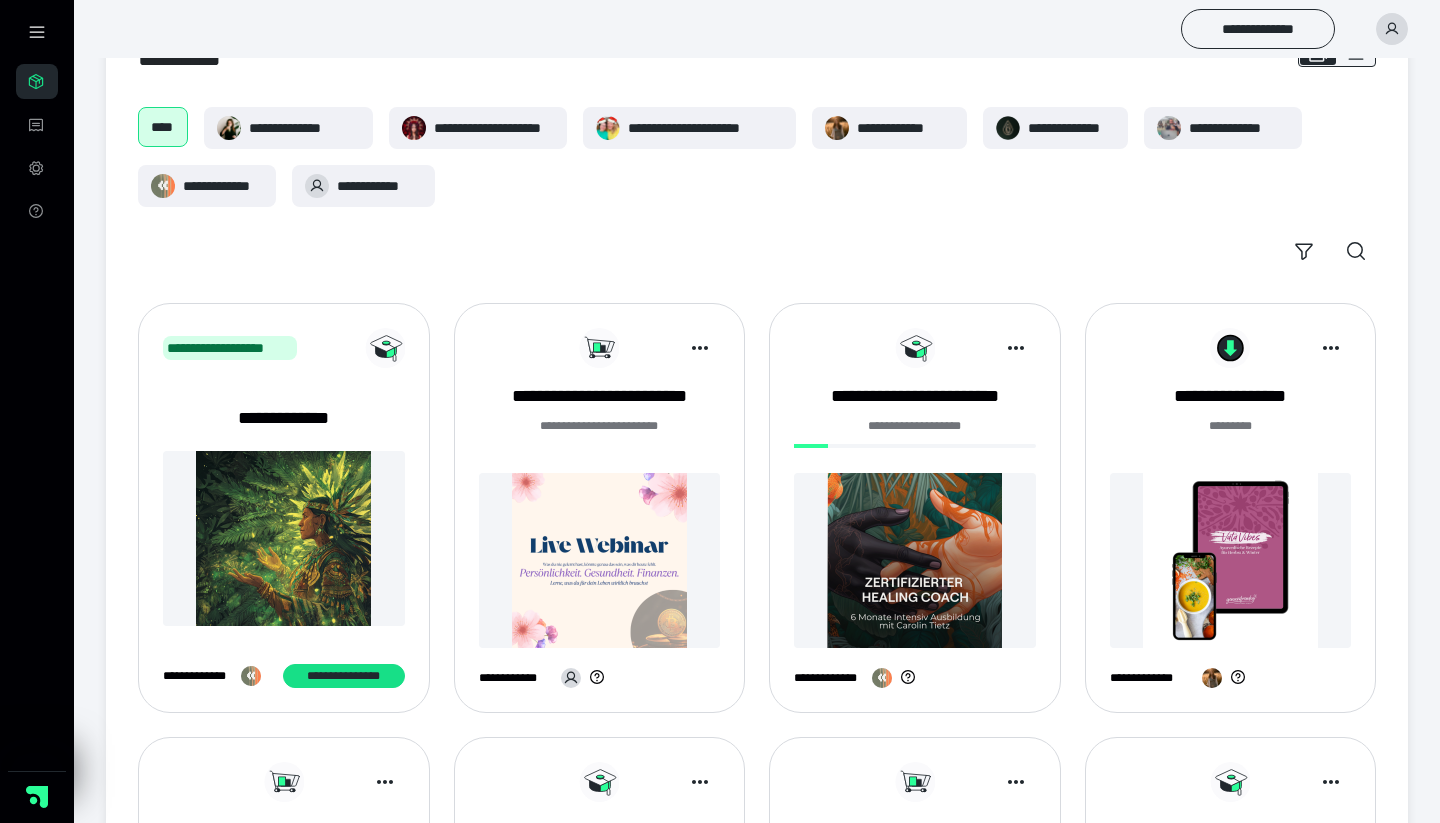click at bounding box center (915, 560) 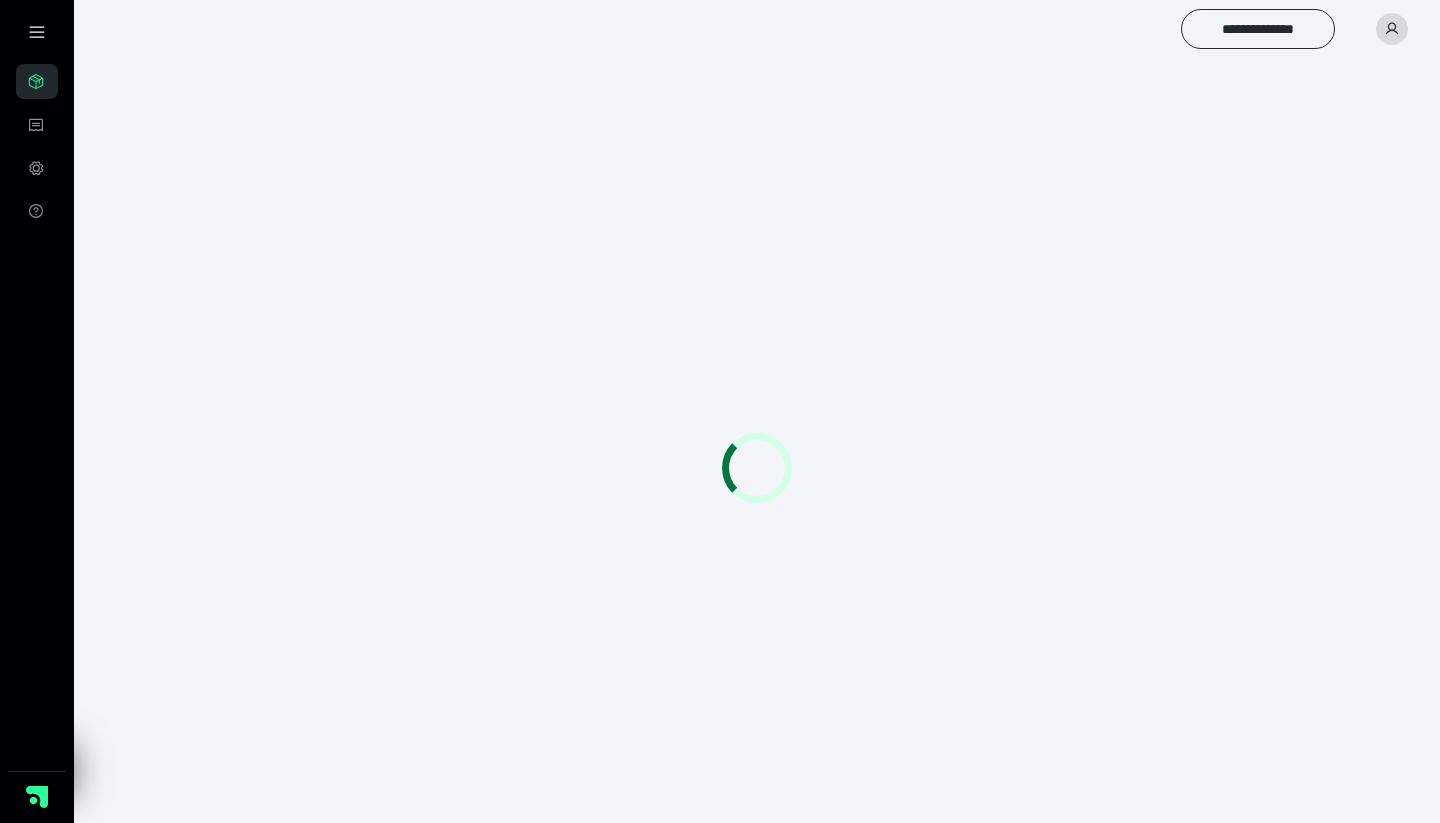 scroll, scrollTop: 0, scrollLeft: 0, axis: both 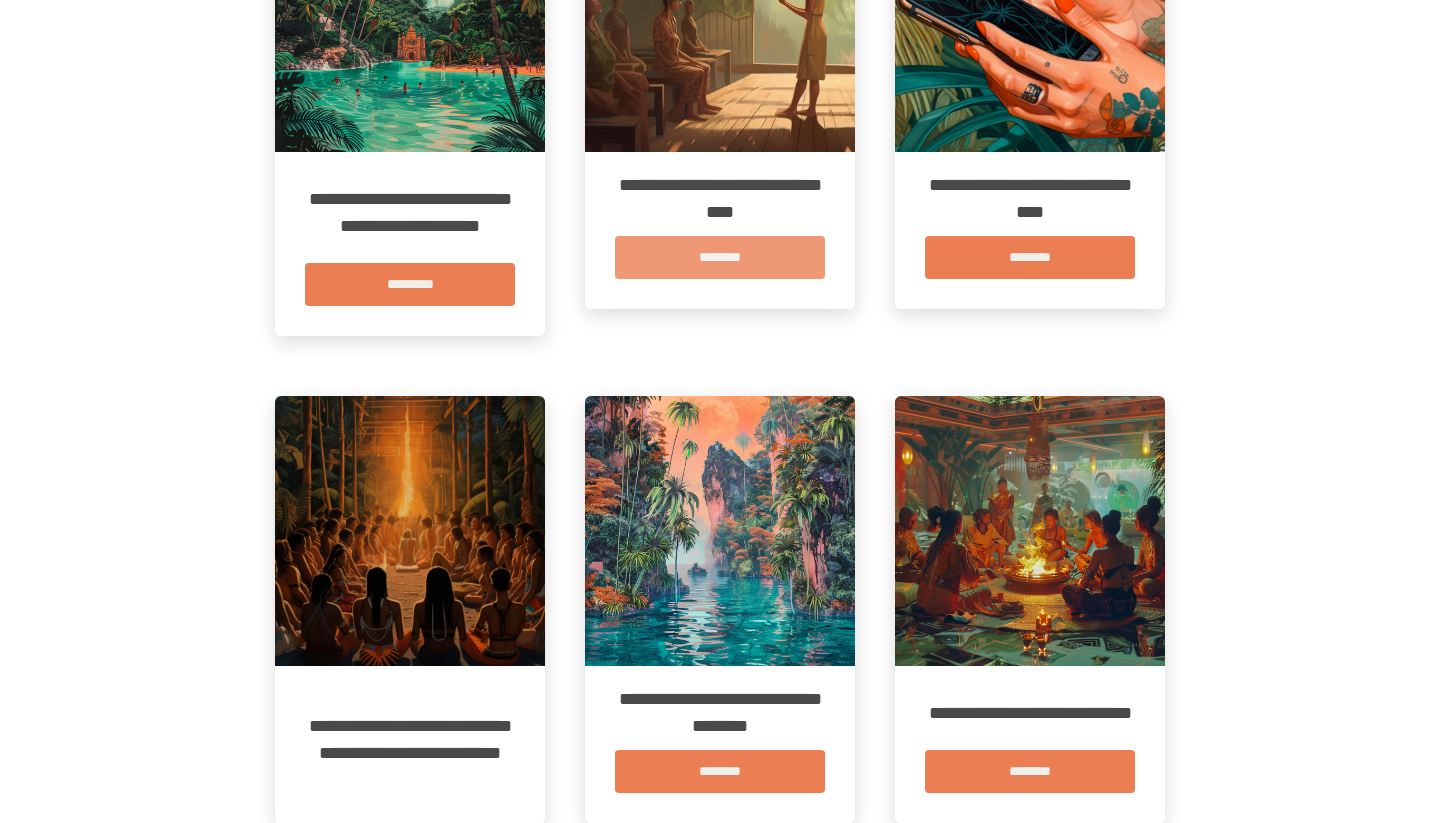 click on "********" at bounding box center (720, 257) 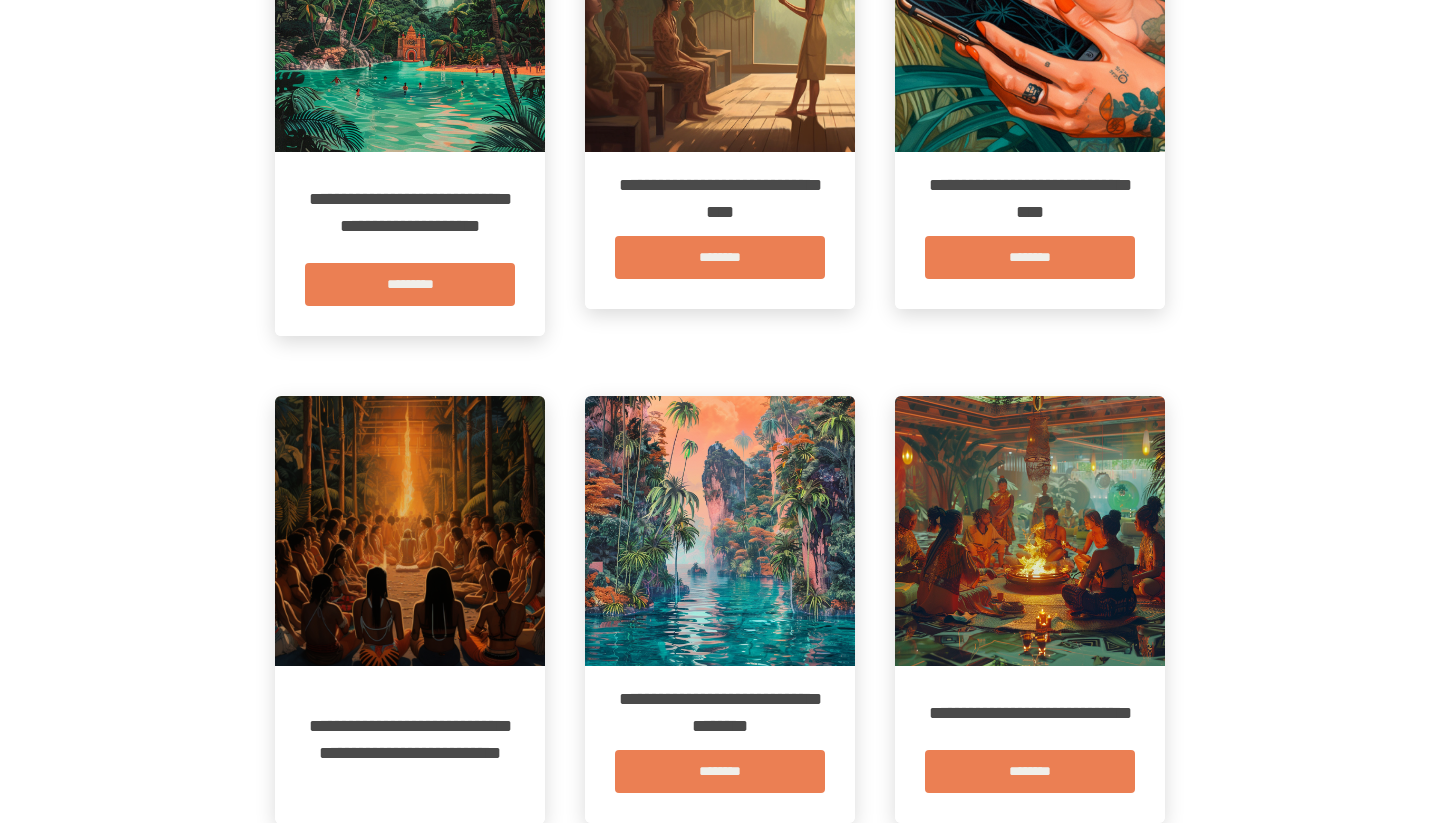 scroll, scrollTop: 0, scrollLeft: 0, axis: both 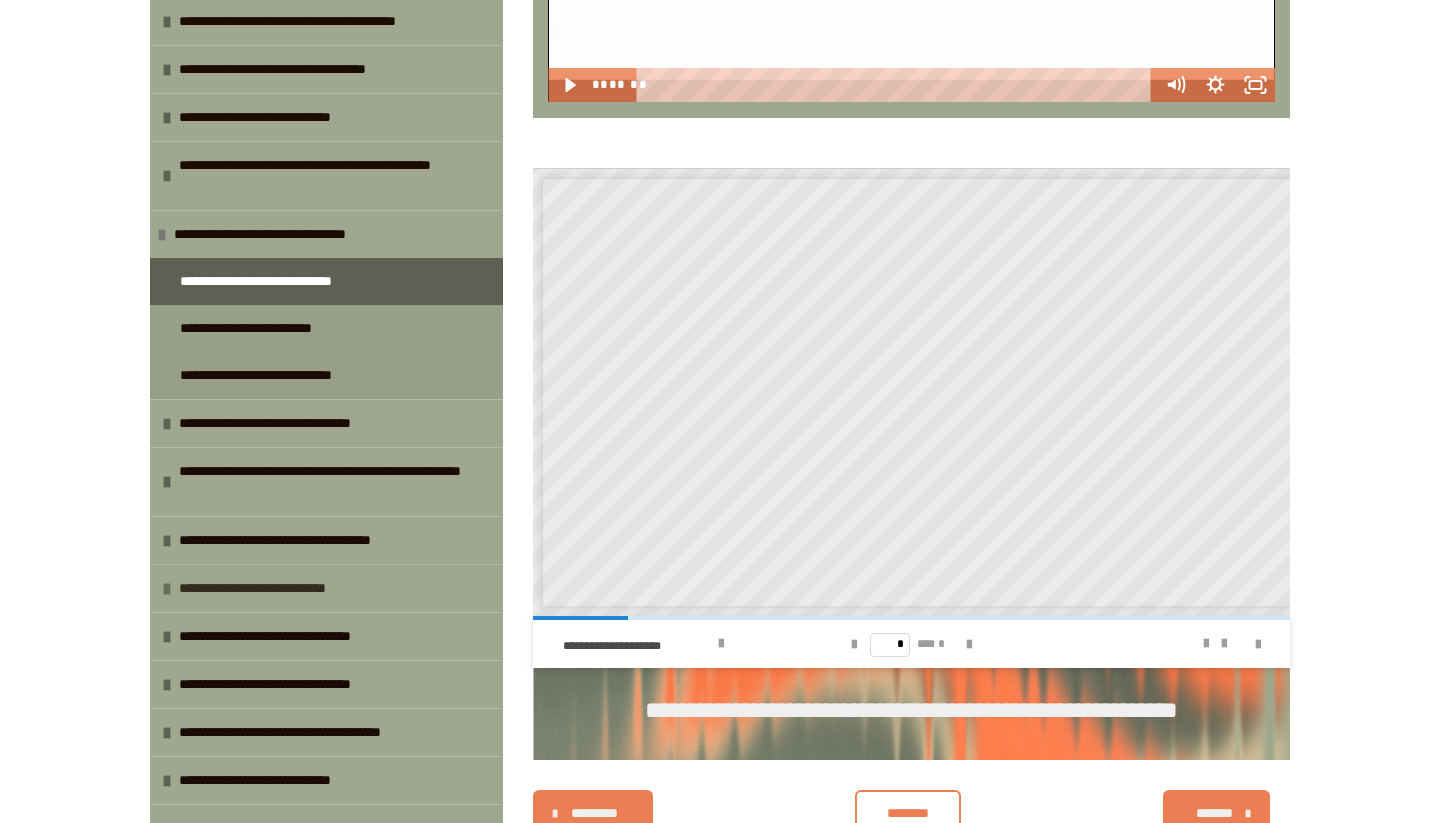 click on "**********" at bounding box center (269, 588) 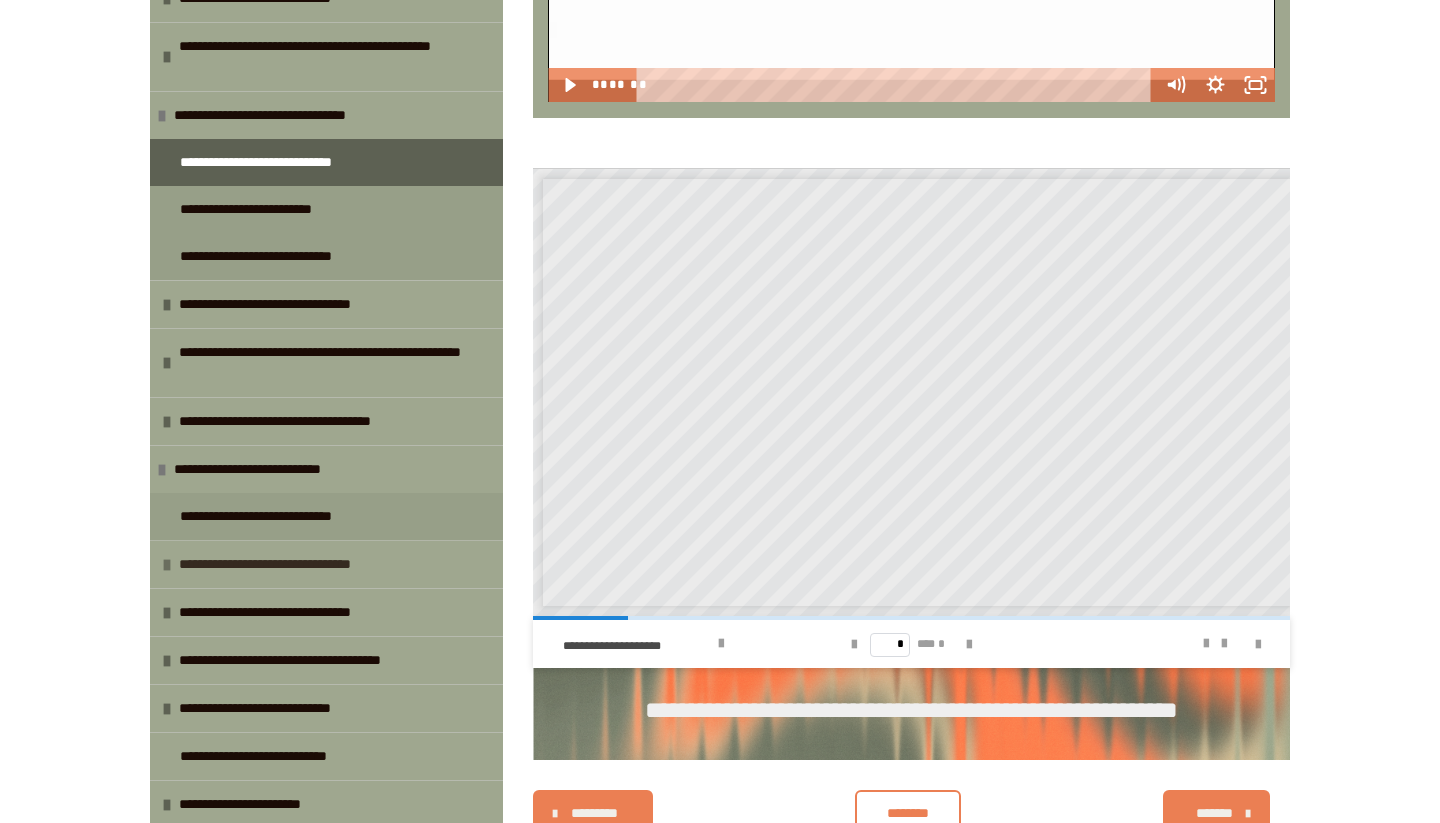 scroll, scrollTop: 1531, scrollLeft: 0, axis: vertical 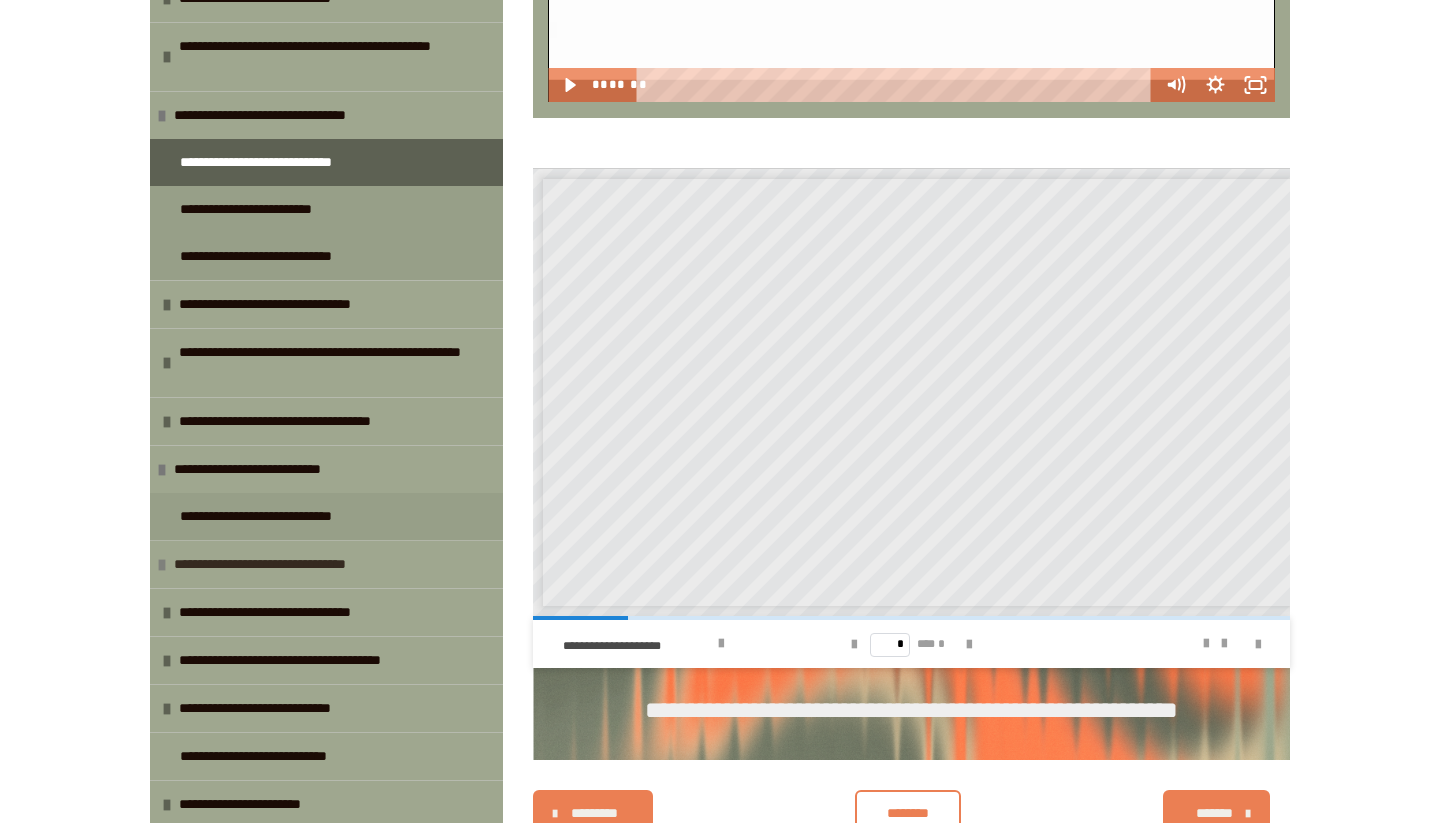 click on "**********" at bounding box center [326, 564] 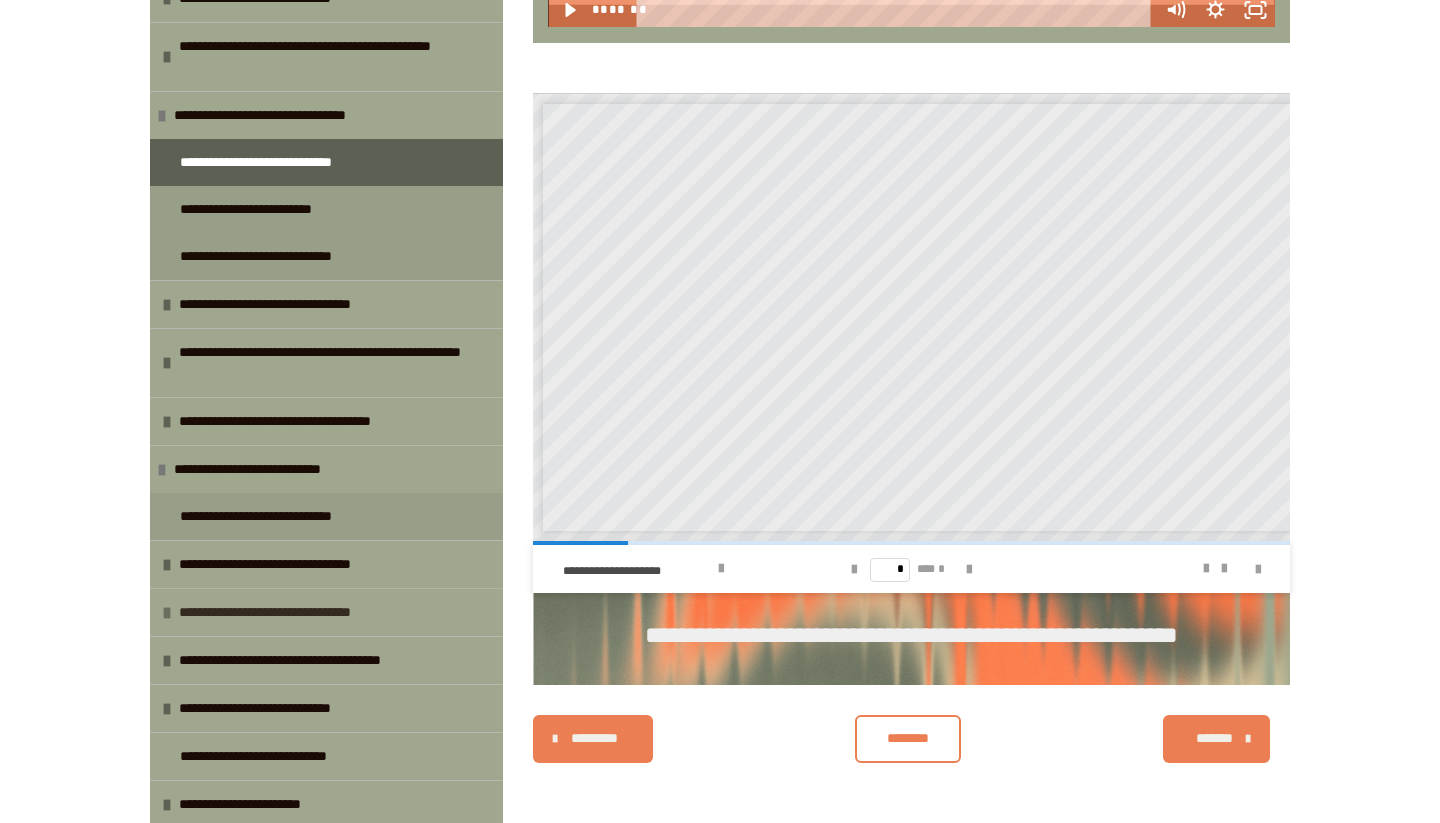 scroll, scrollTop: 923, scrollLeft: 0, axis: vertical 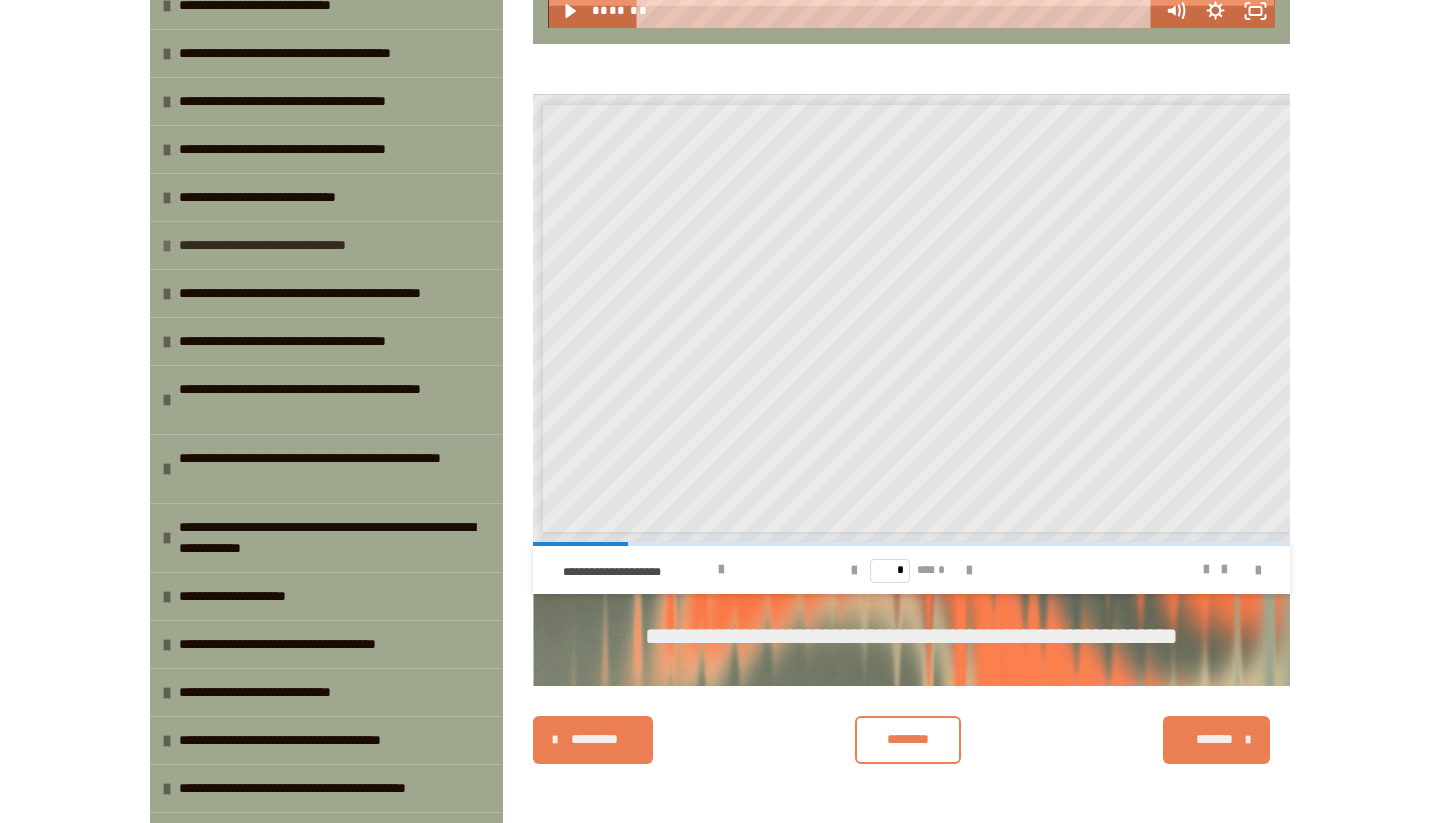 click on "**********" at bounding box center (284, 245) 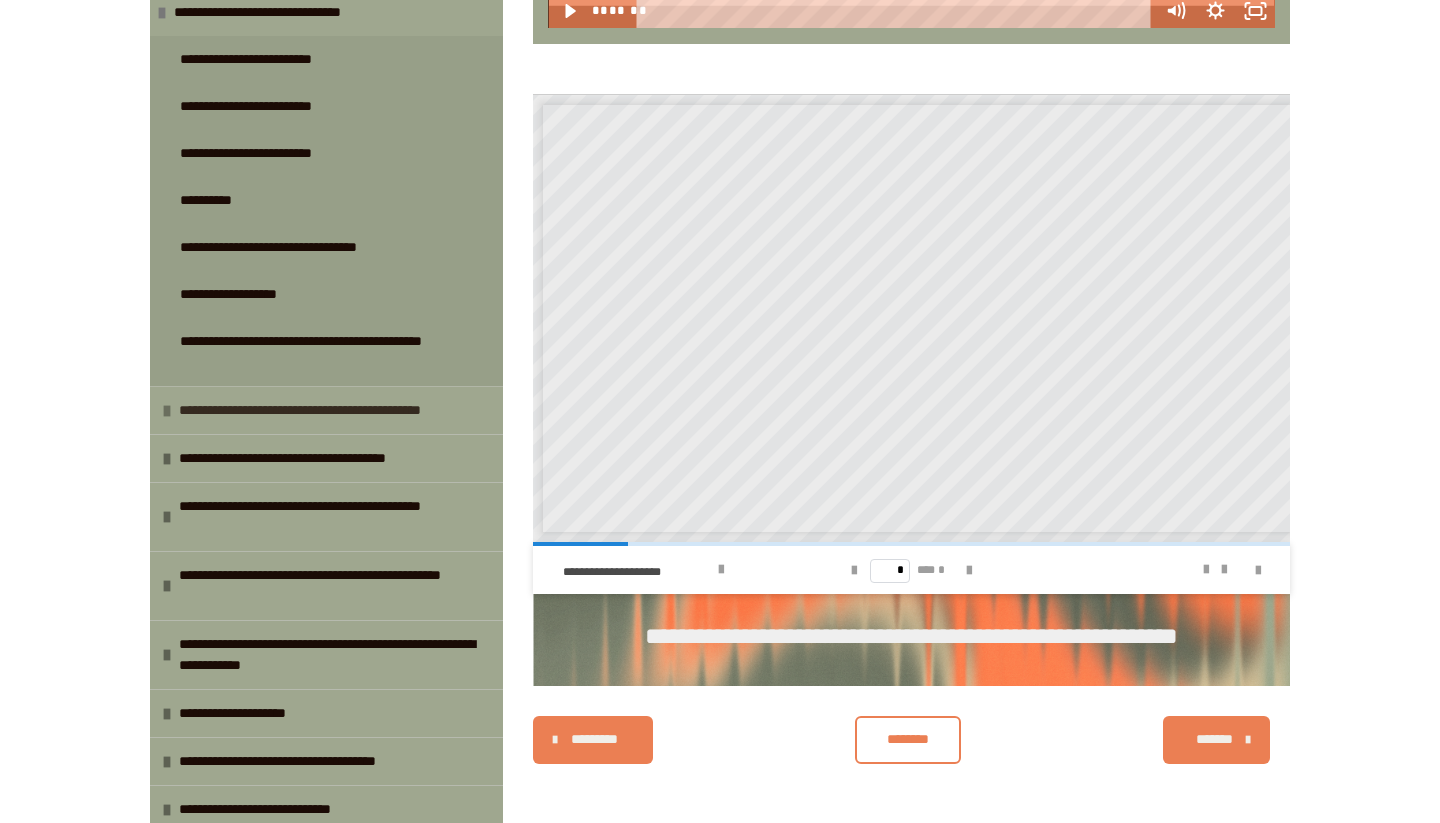 scroll, scrollTop: 645, scrollLeft: 0, axis: vertical 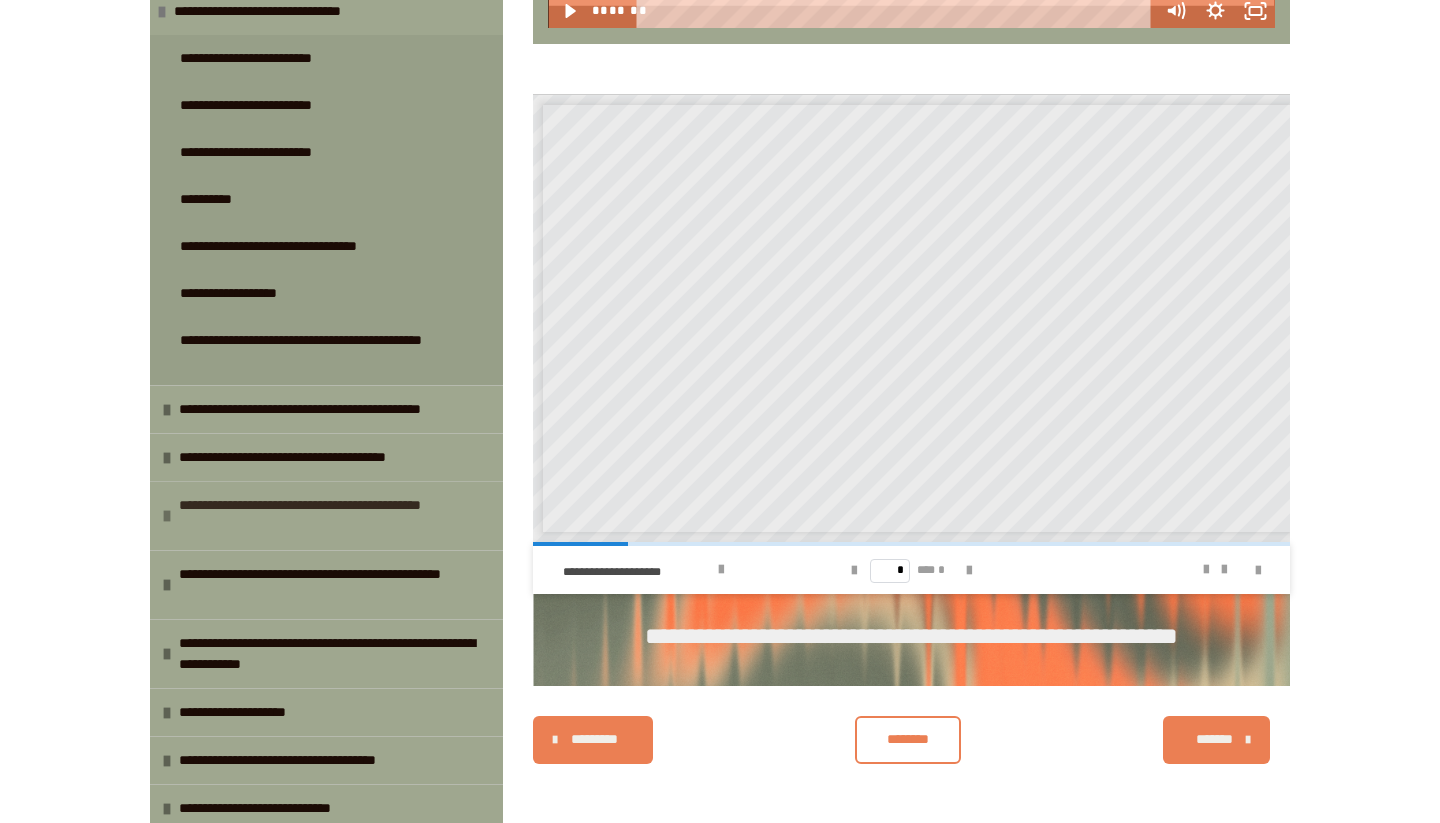 click on "**********" at bounding box center (336, 516) 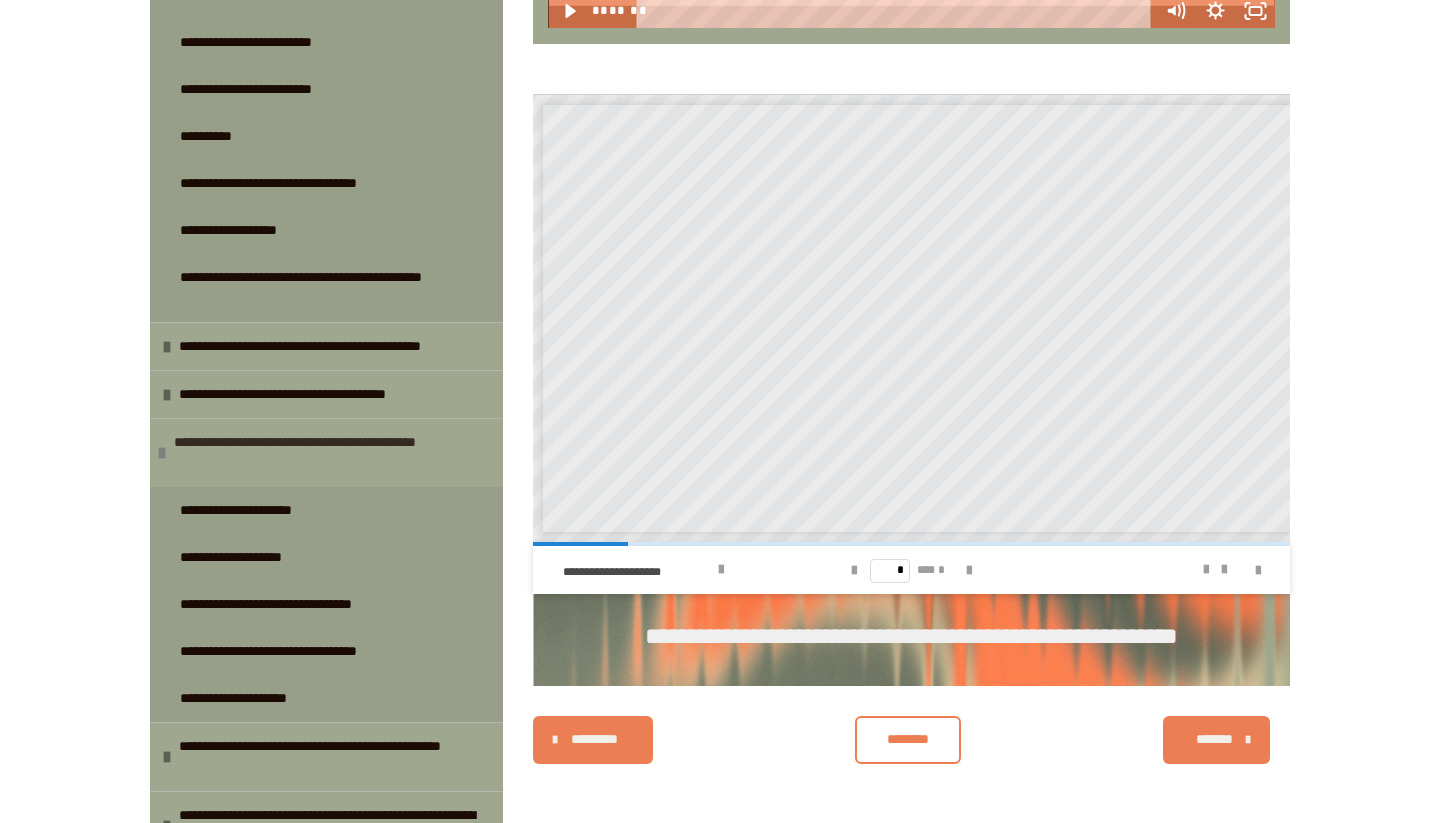 scroll, scrollTop: 711, scrollLeft: 0, axis: vertical 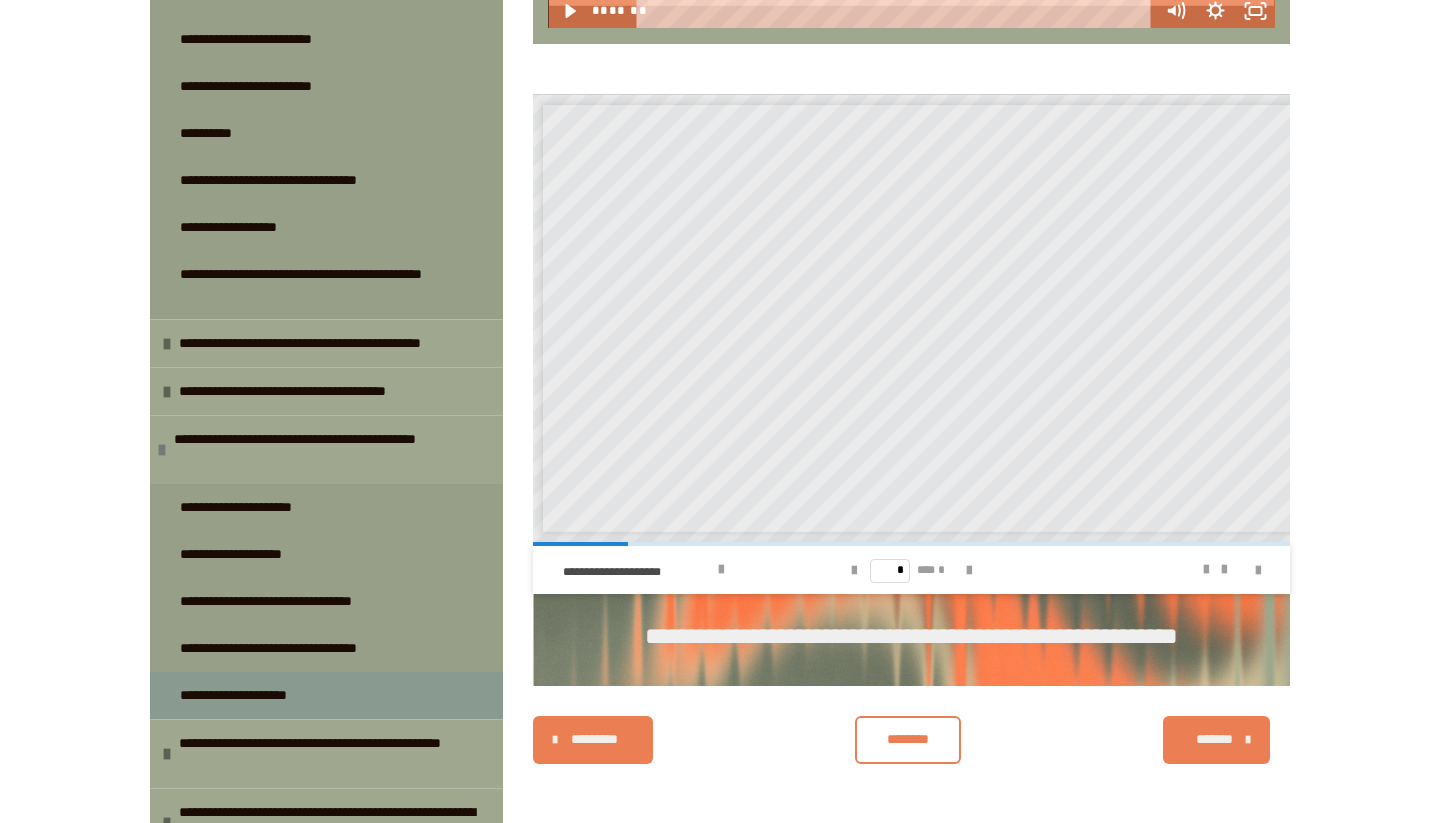 click on "**********" at bounding box center [250, 695] 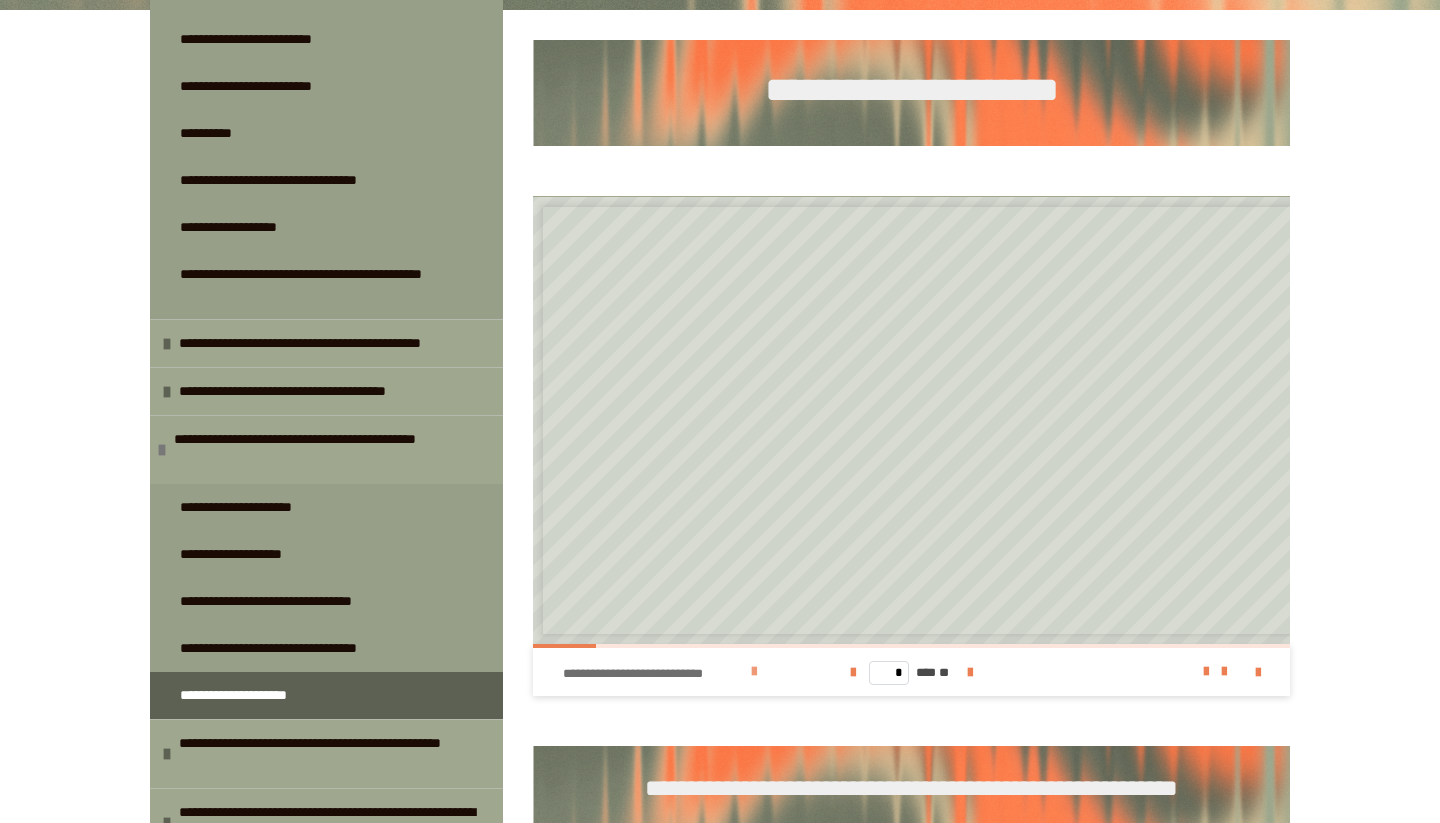 click on "**********" at bounding box center [682, 672] 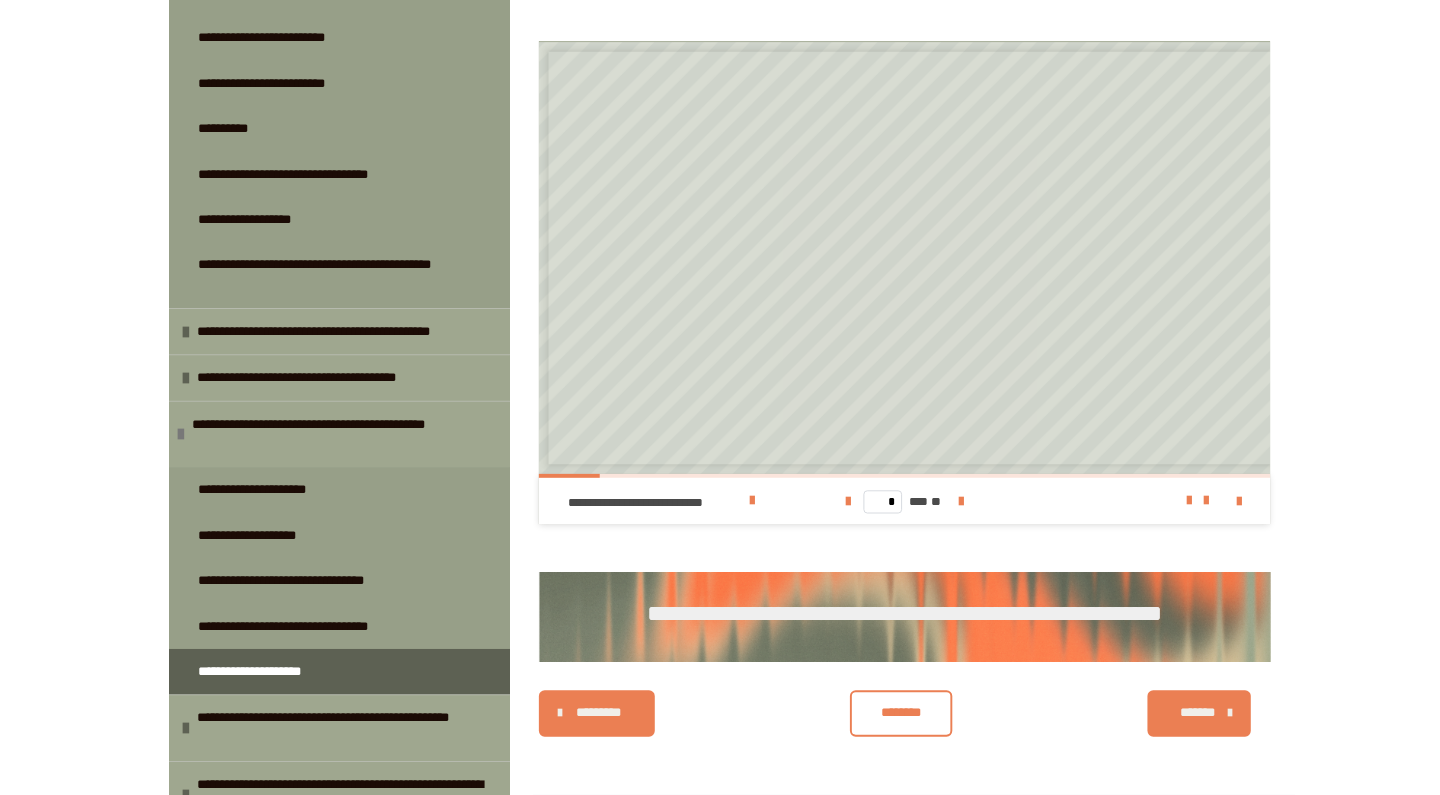 scroll, scrollTop: 422, scrollLeft: 0, axis: vertical 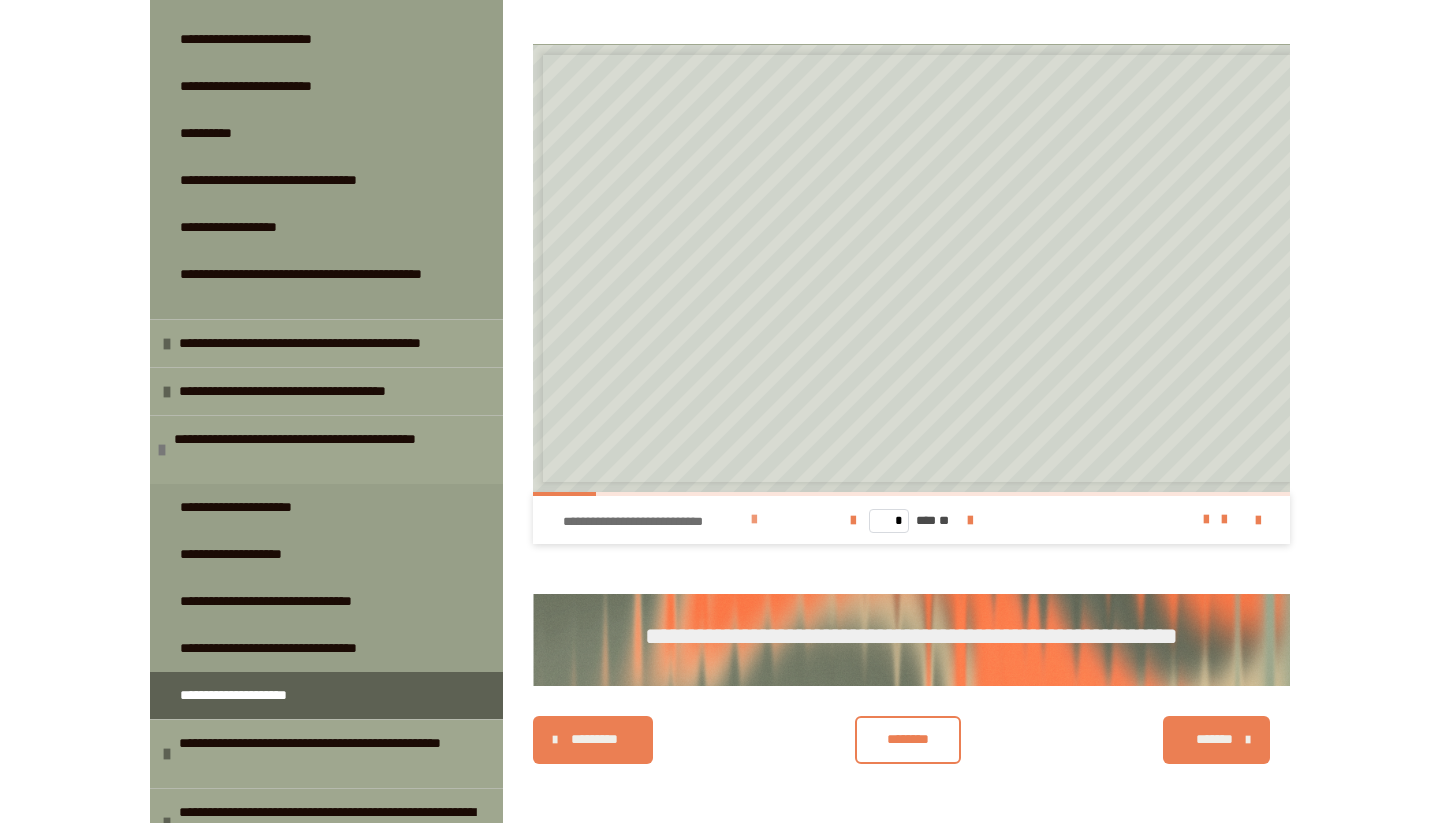 click at bounding box center [754, 520] 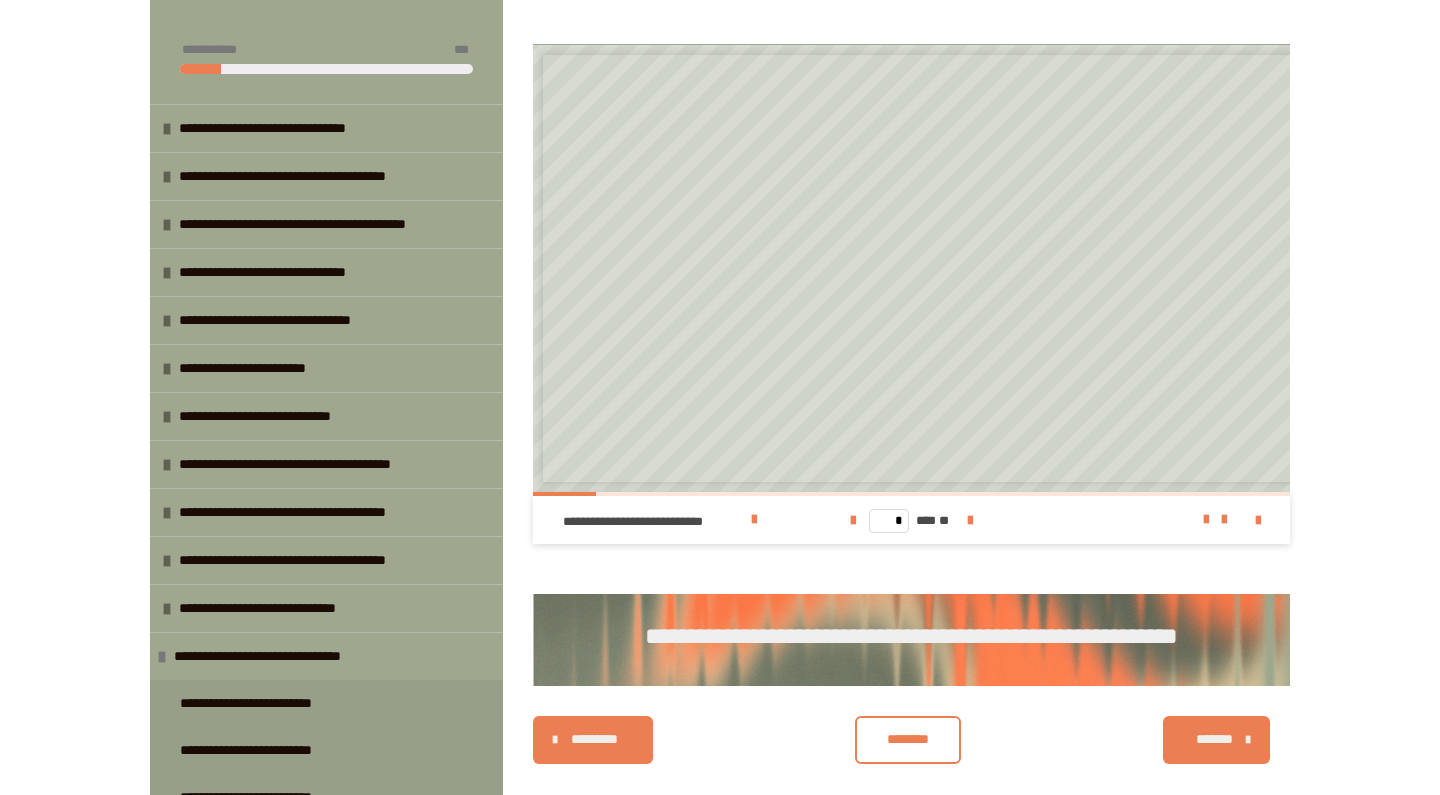 scroll, scrollTop: 0, scrollLeft: 0, axis: both 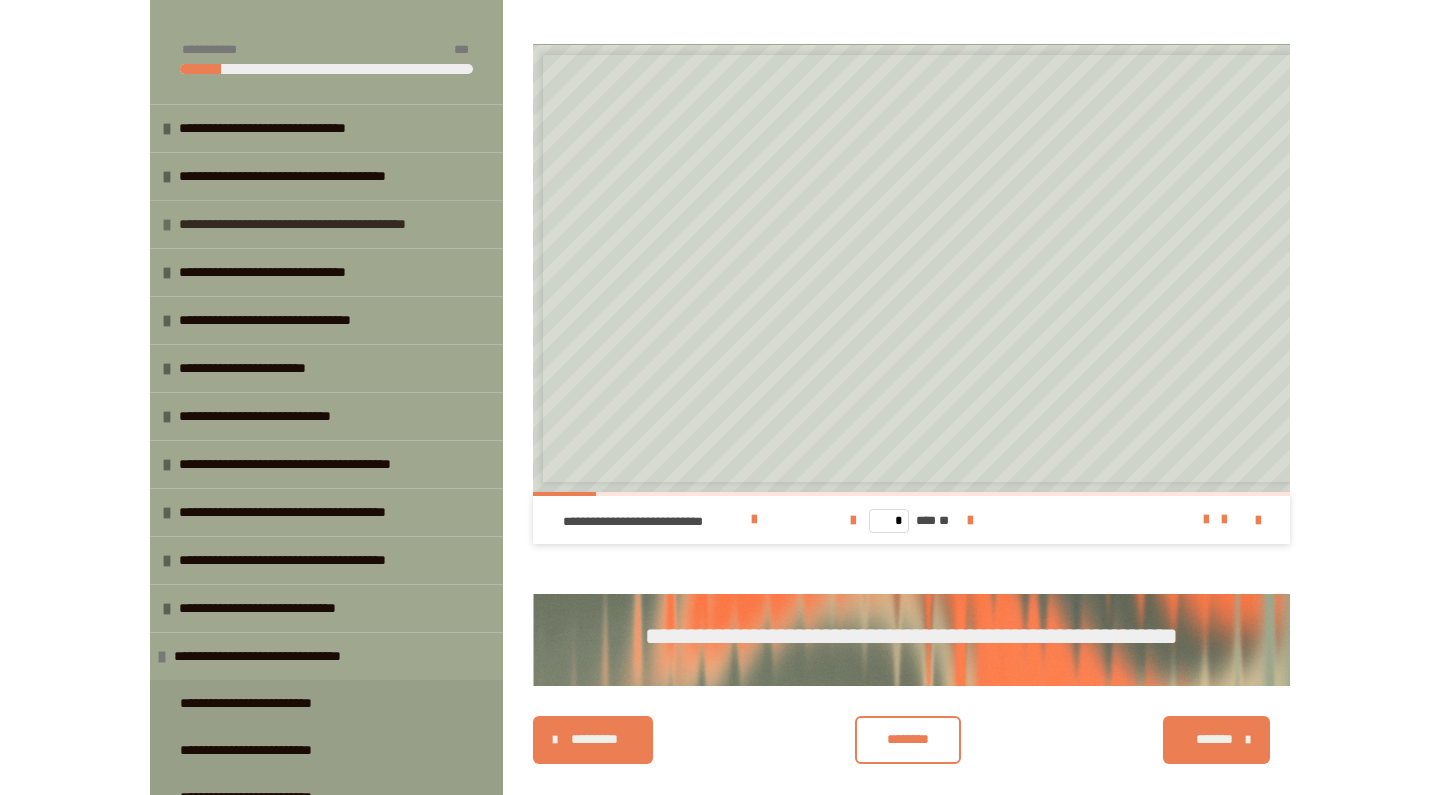 click on "**********" at bounding box center [322, 224] 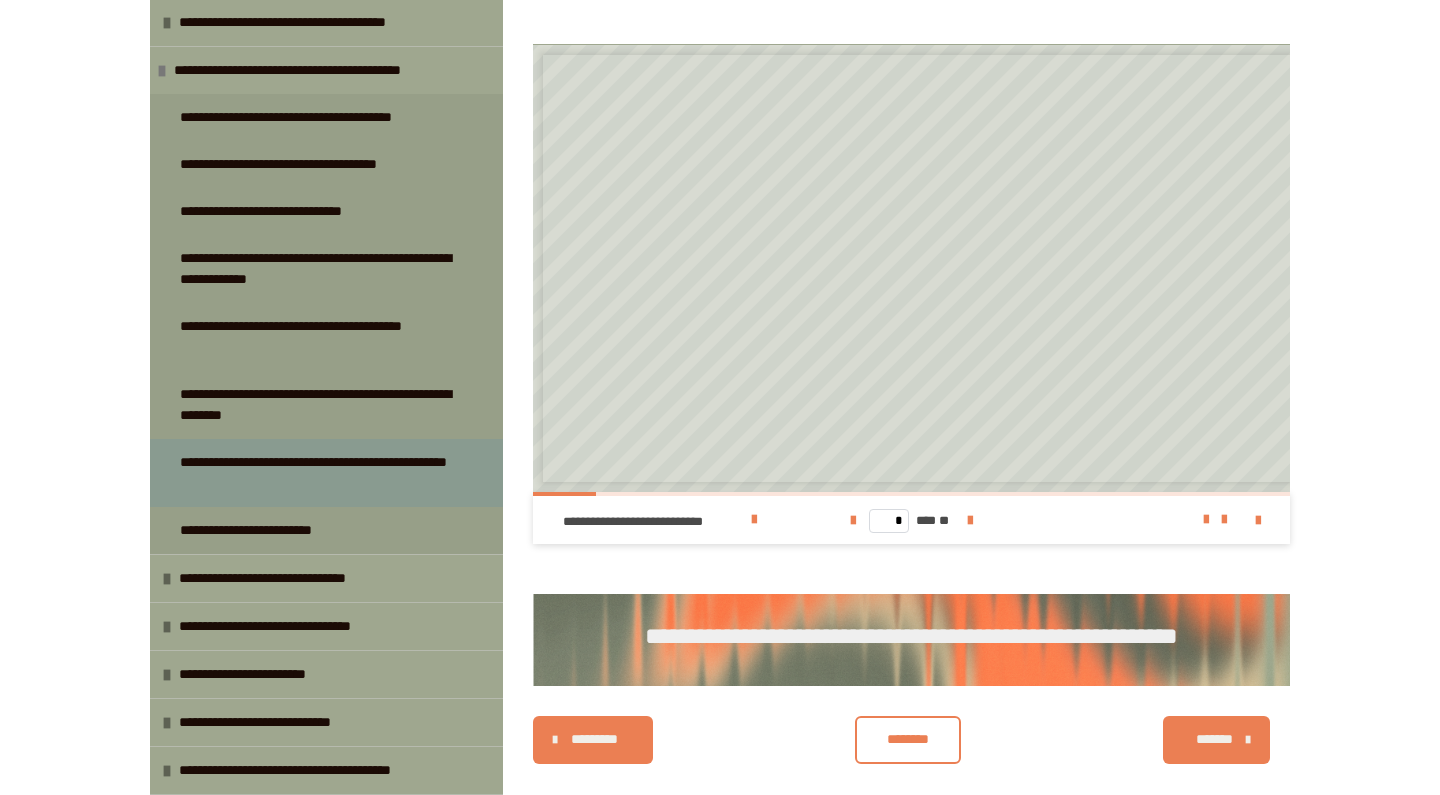 scroll, scrollTop: 275, scrollLeft: 0, axis: vertical 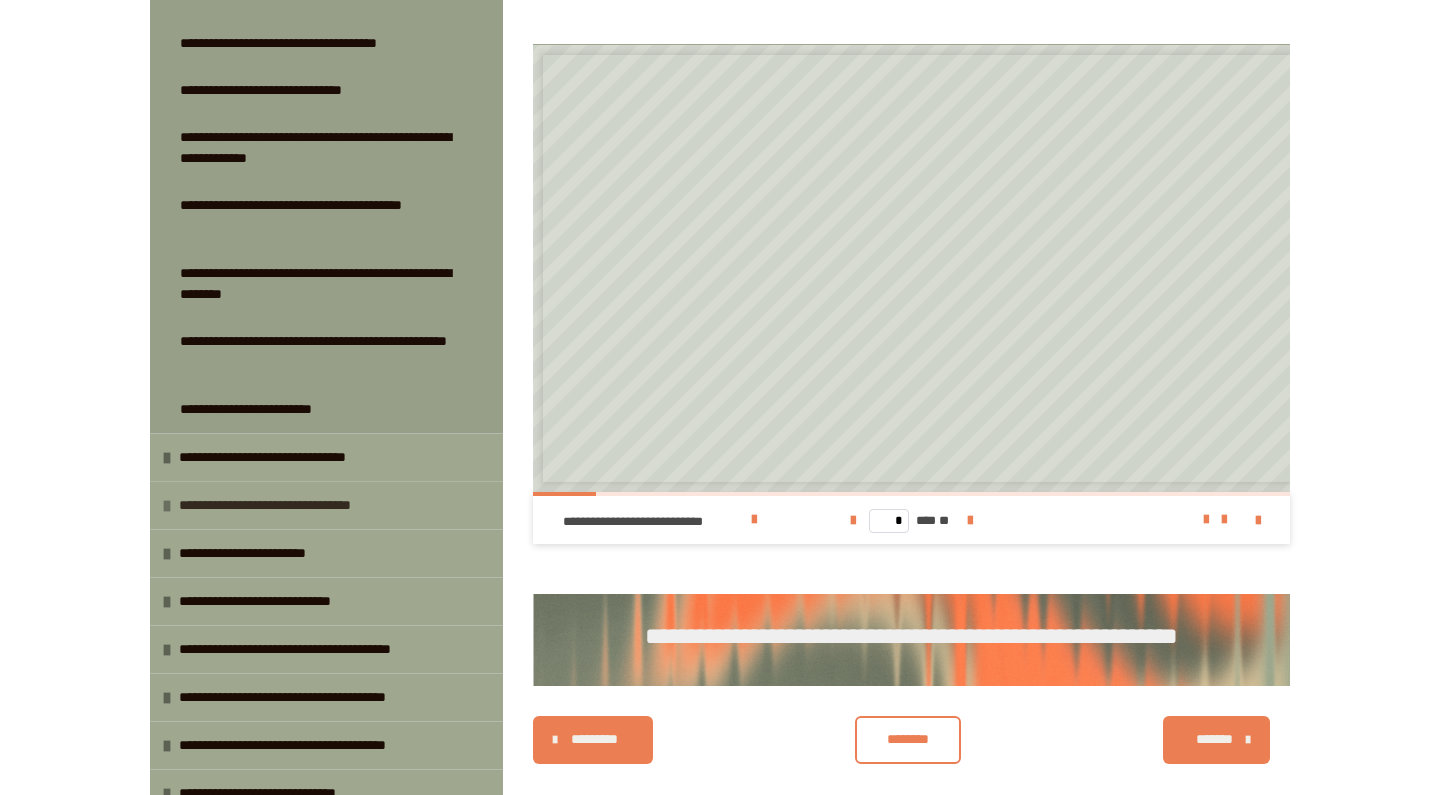 click on "**********" at bounding box center [326, 505] 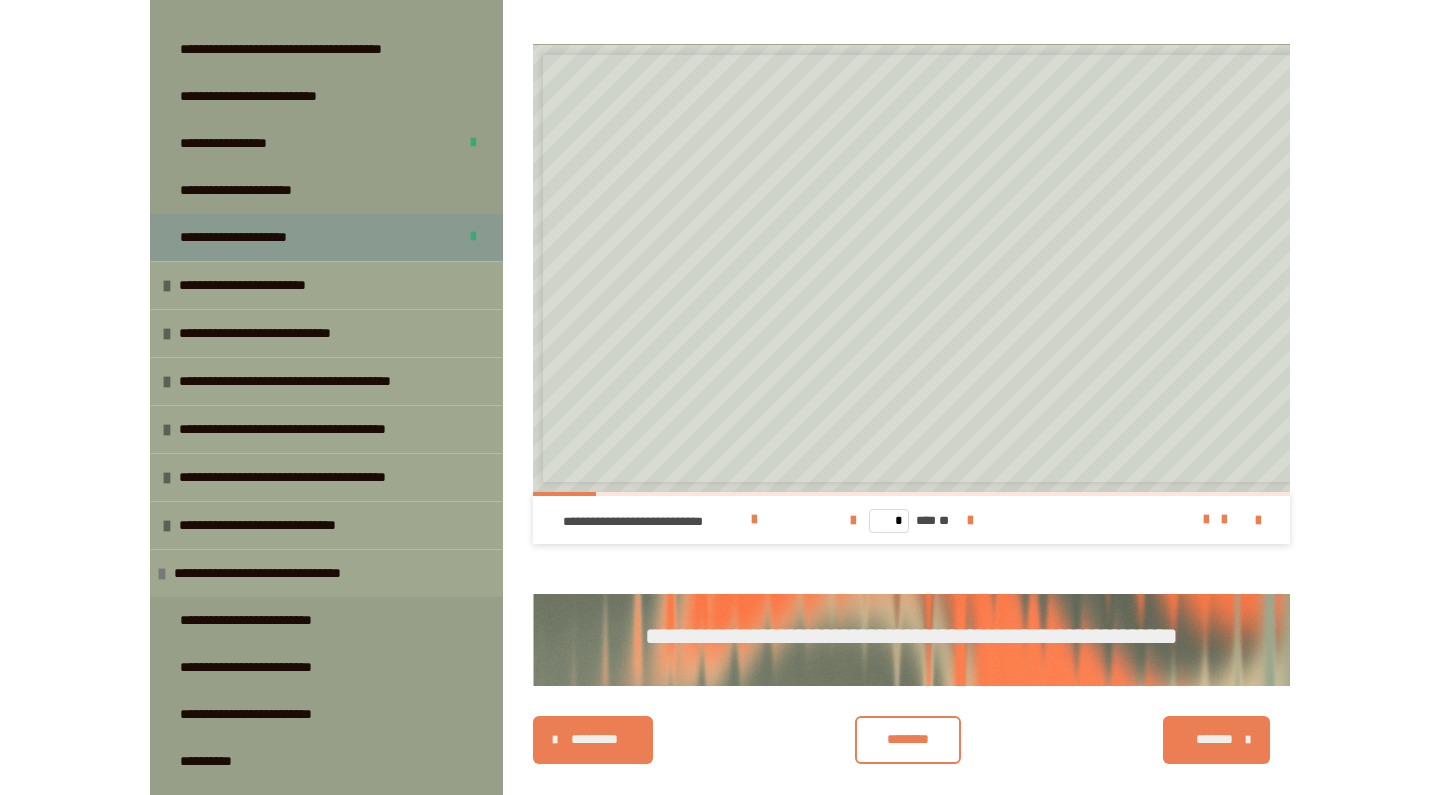 scroll, scrollTop: 1009, scrollLeft: 0, axis: vertical 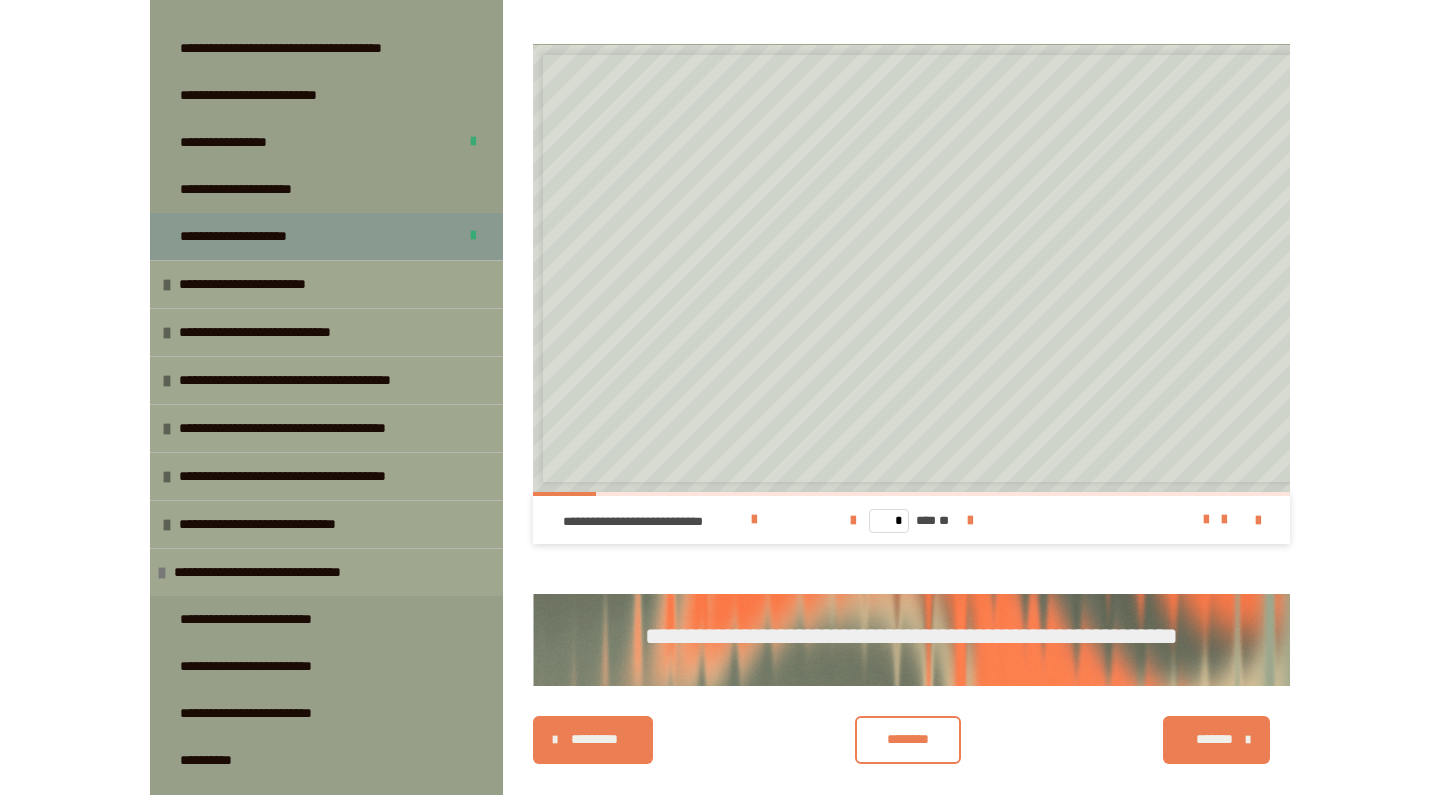 click on "**********" at bounding box center [326, 236] 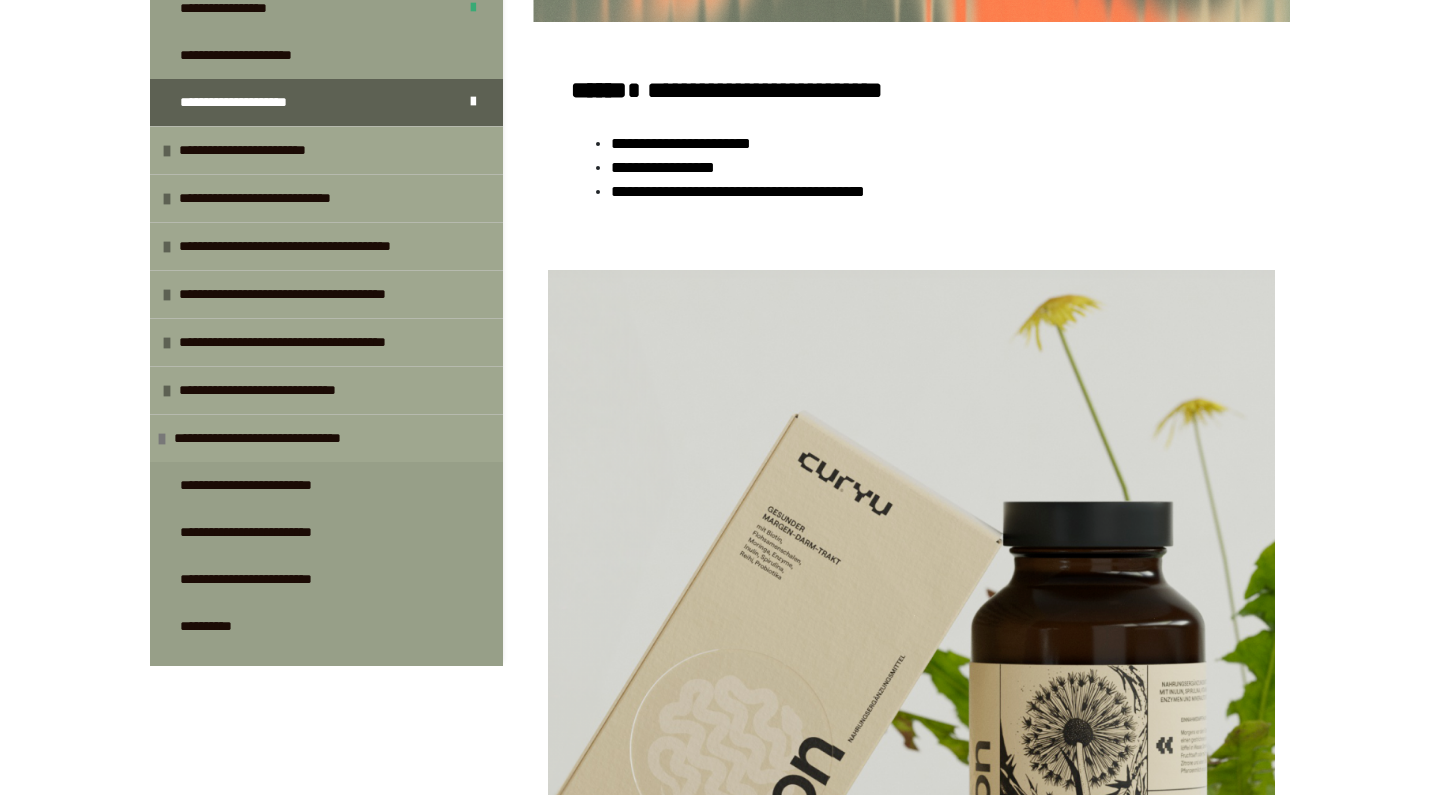 scroll, scrollTop: 19, scrollLeft: 0, axis: vertical 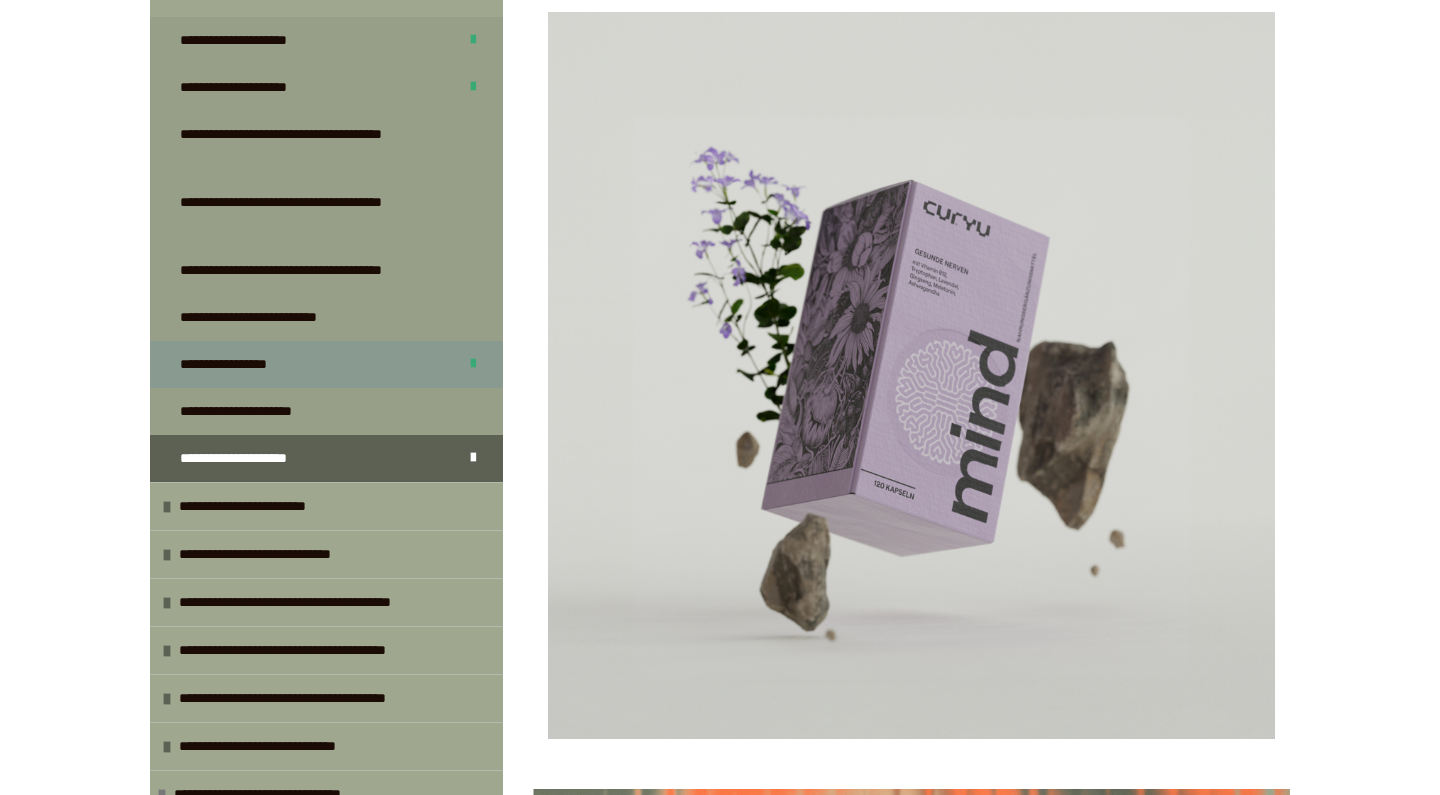 click on "**********" at bounding box center (241, 364) 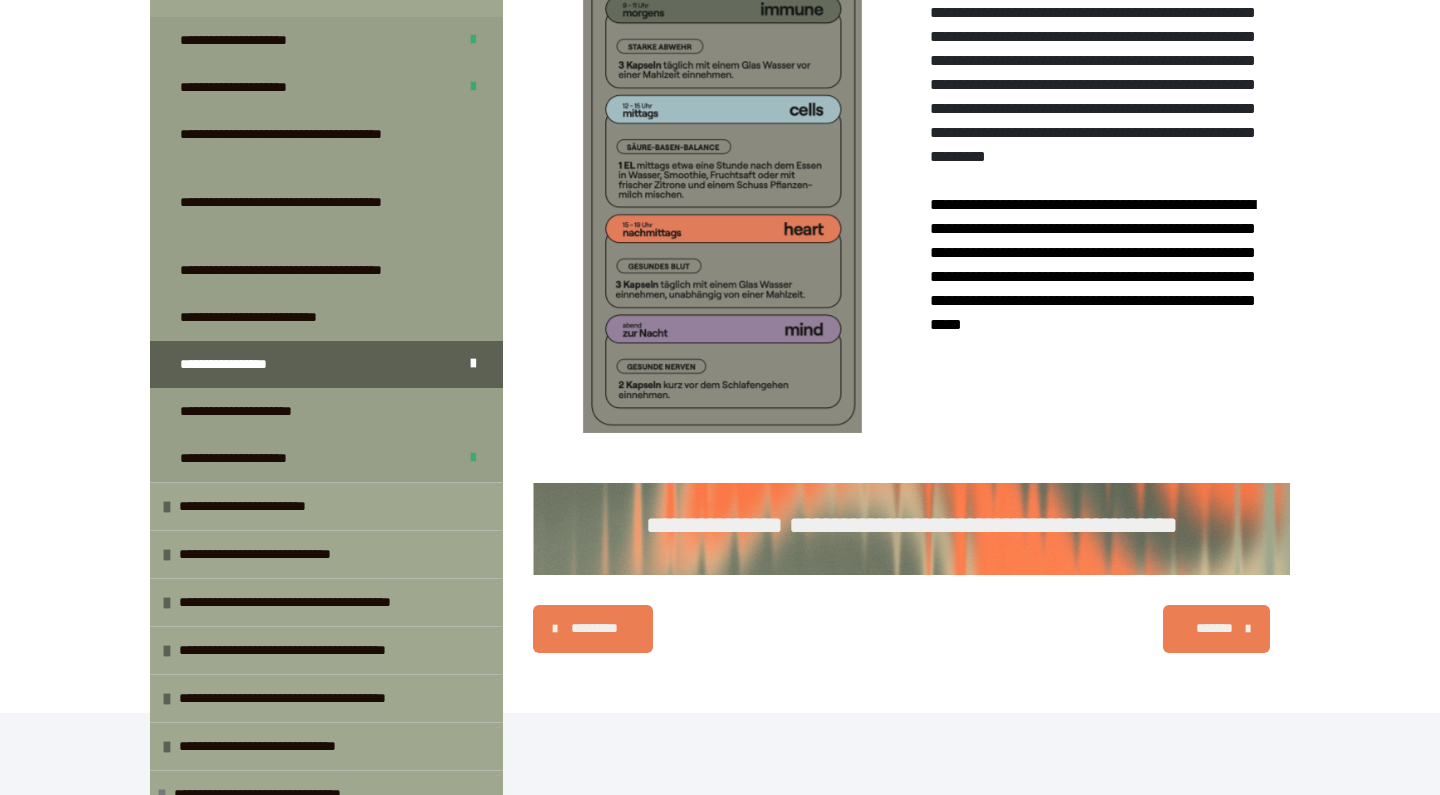 scroll, scrollTop: 2135, scrollLeft: 0, axis: vertical 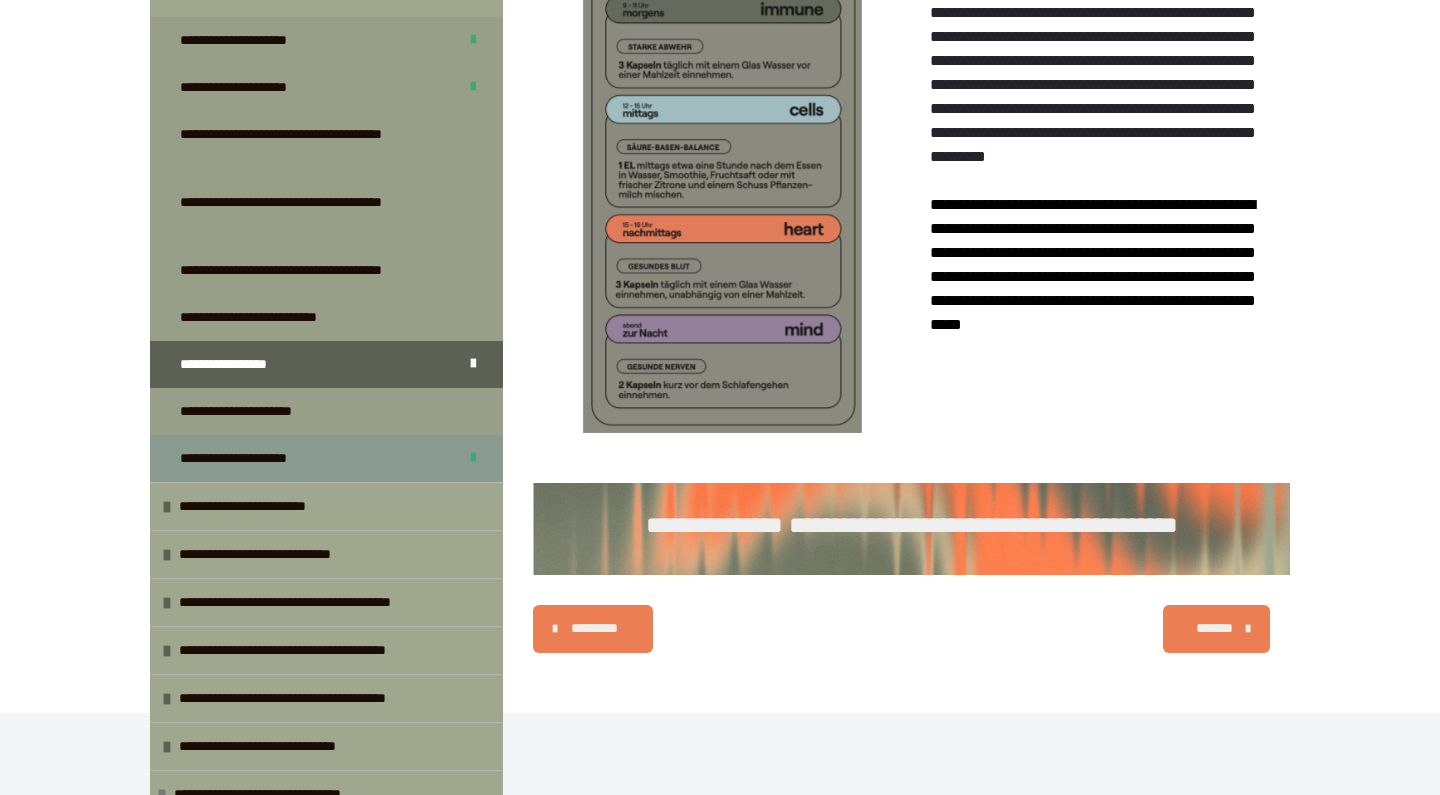 click on "**********" at bounding box center (326, 458) 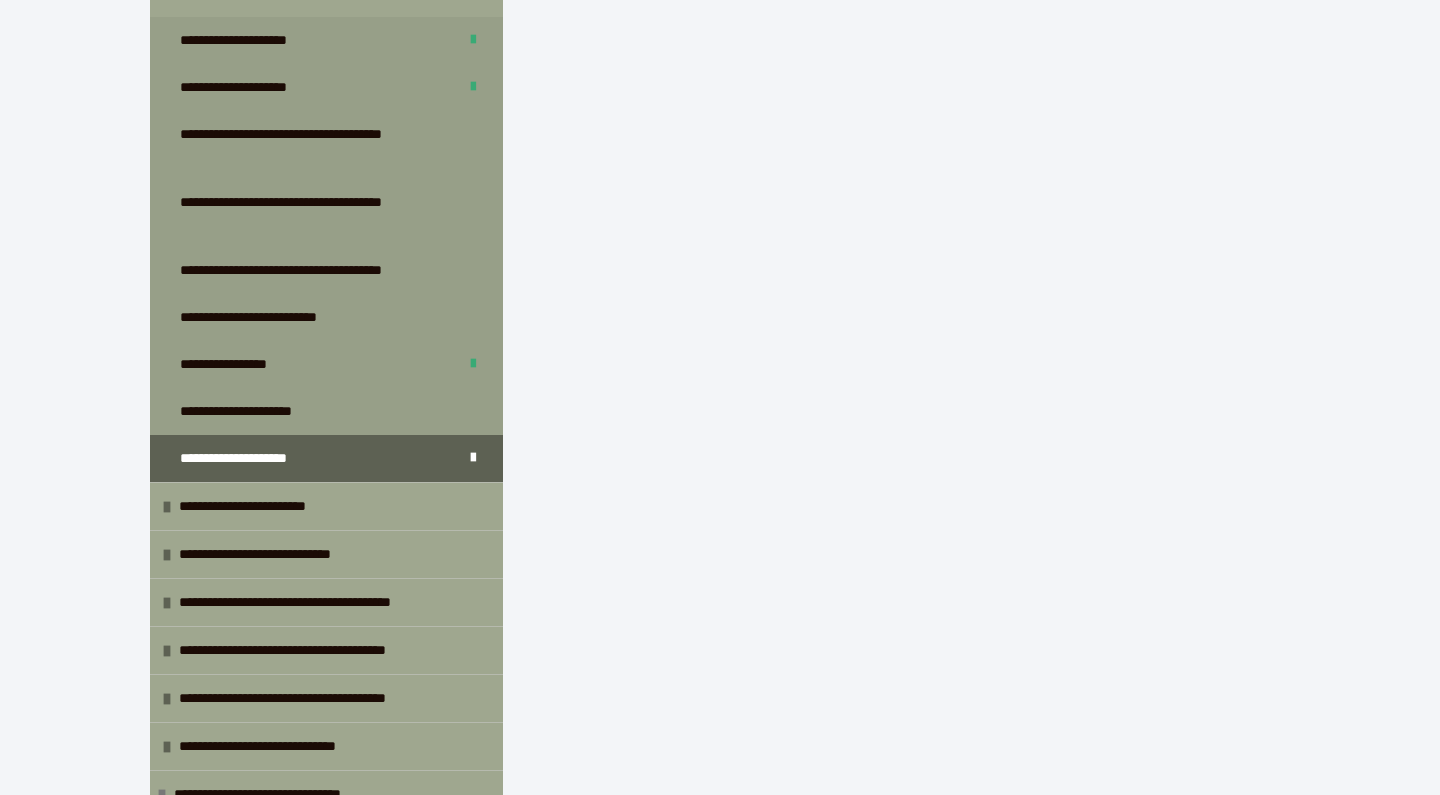 scroll, scrollTop: 4505, scrollLeft: 0, axis: vertical 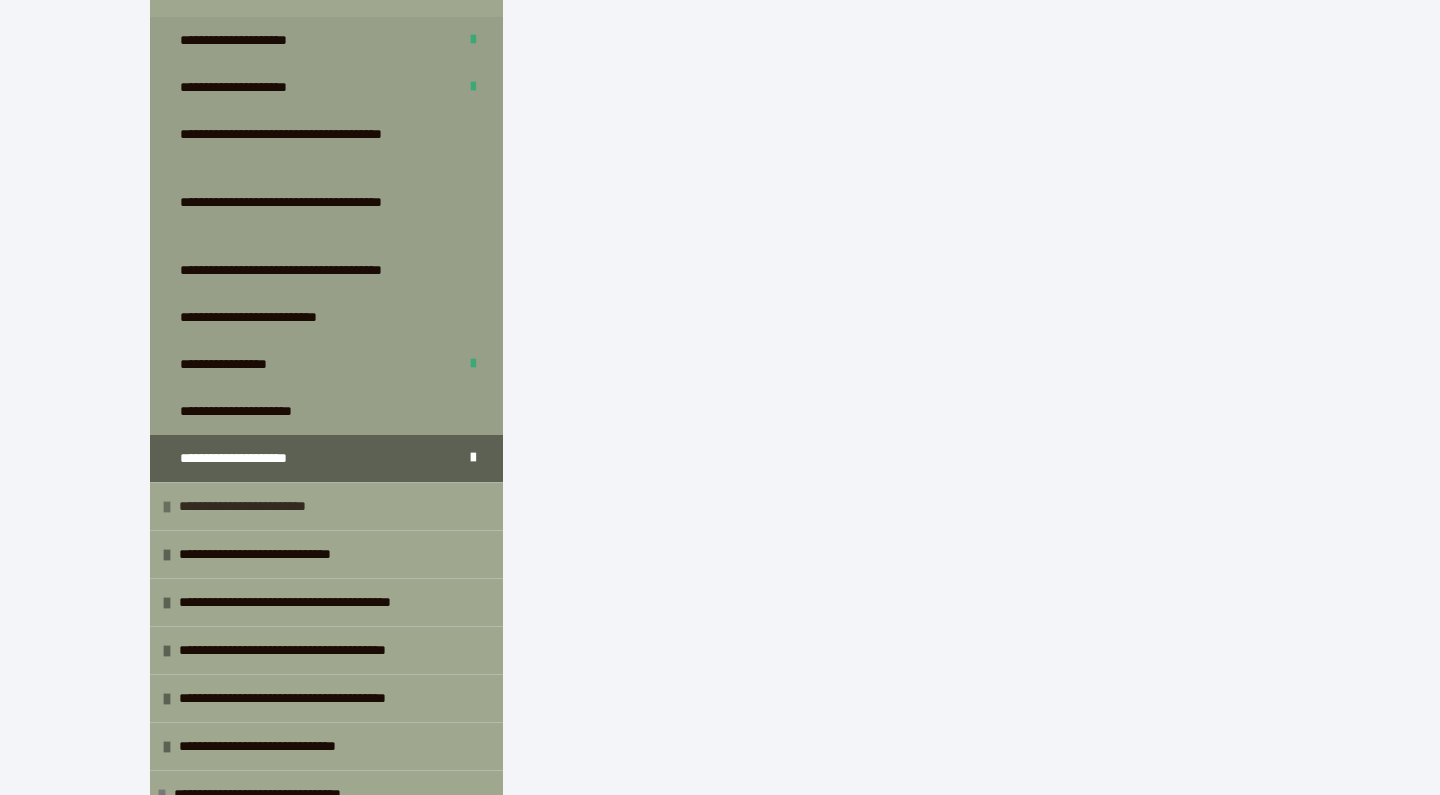 click on "**********" at bounding box center (261, 506) 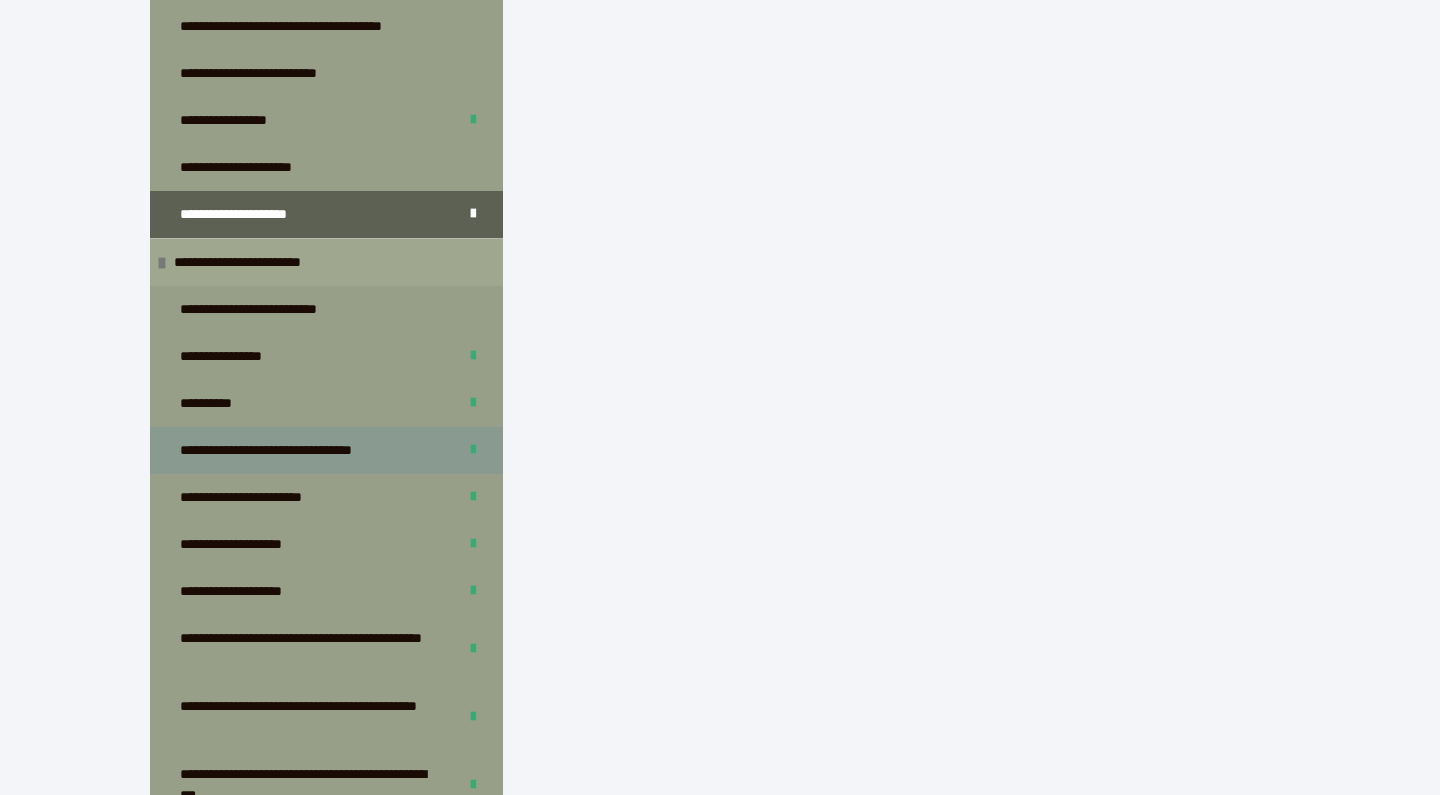 scroll, scrollTop: 1034, scrollLeft: 0, axis: vertical 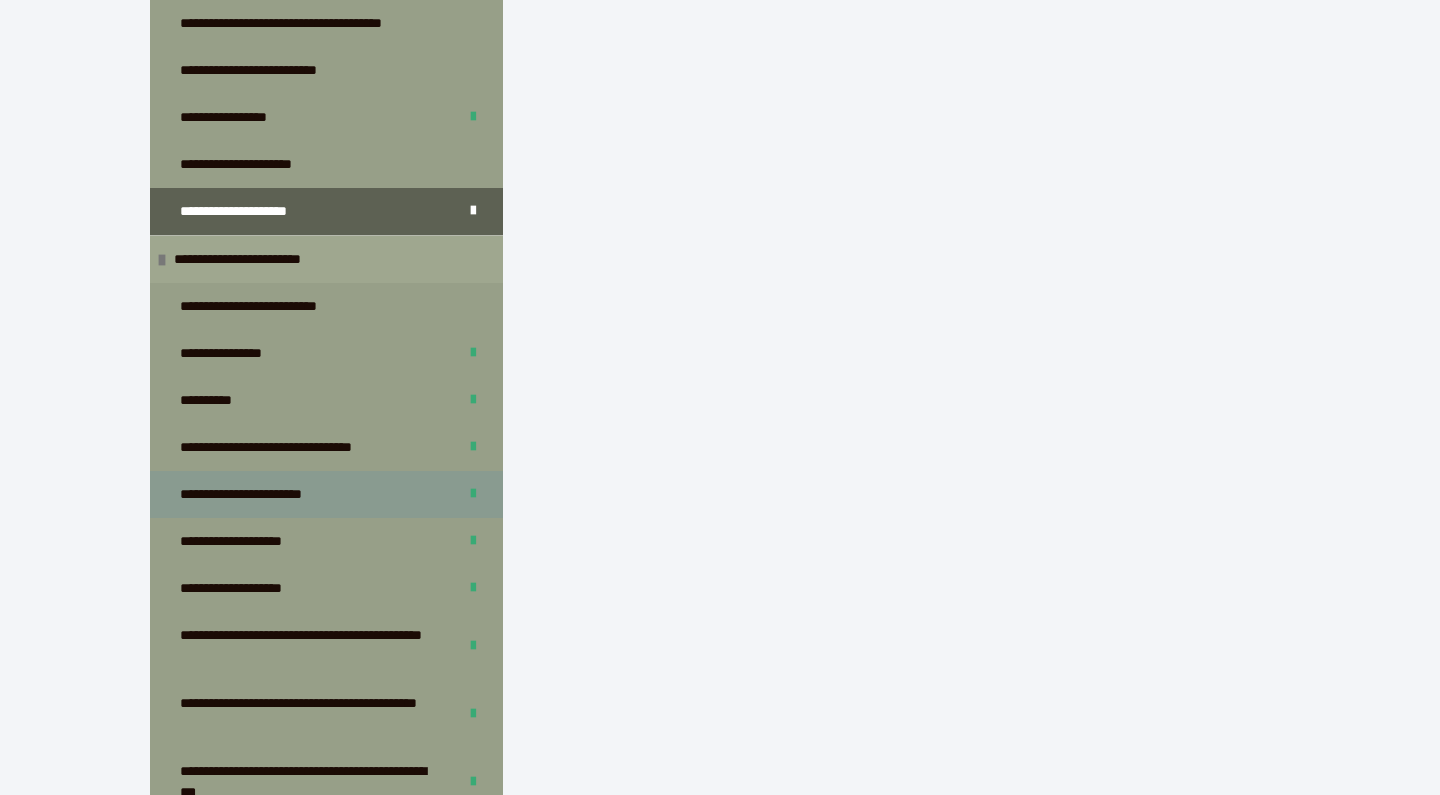 click on "**********" at bounding box center (326, 494) 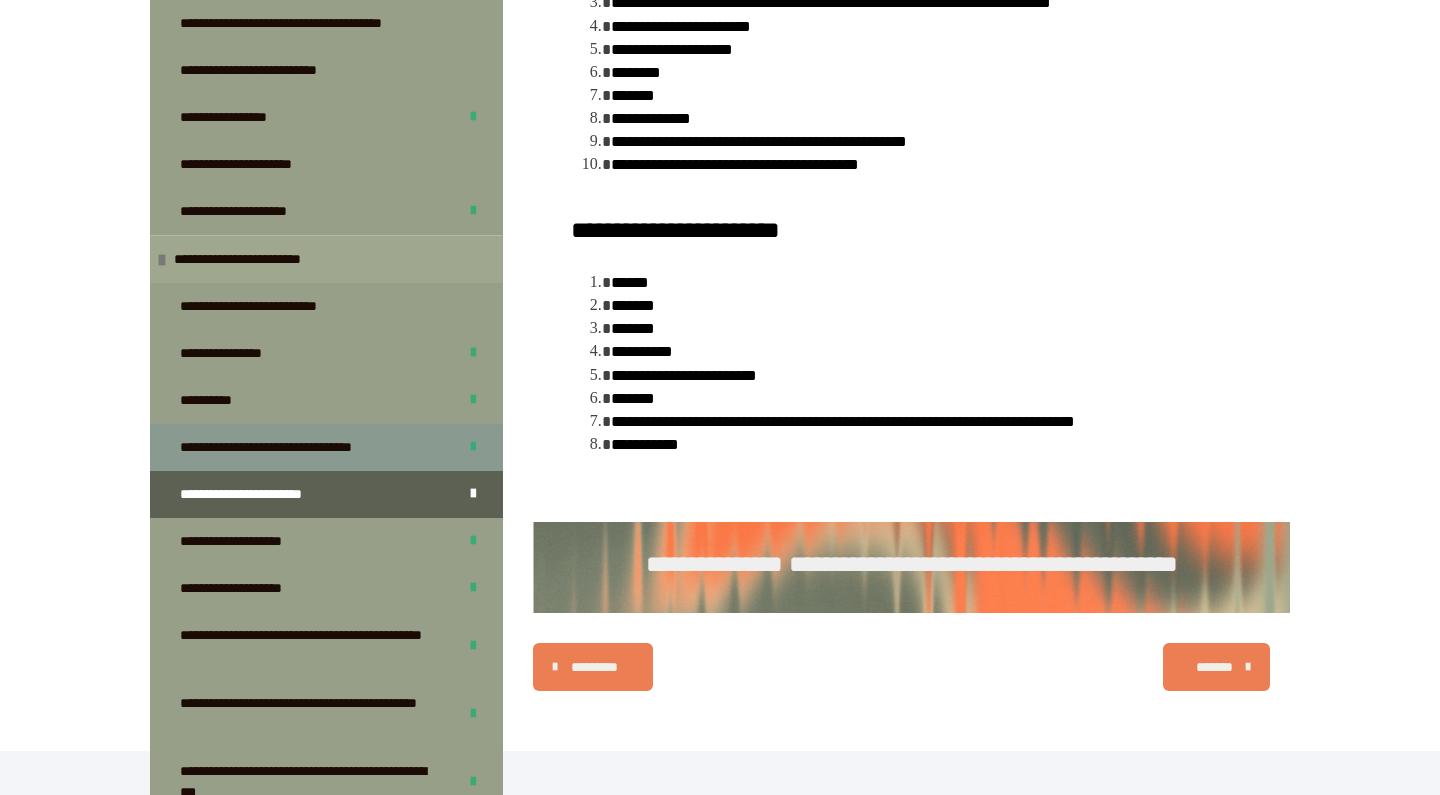 scroll, scrollTop: 1813, scrollLeft: 0, axis: vertical 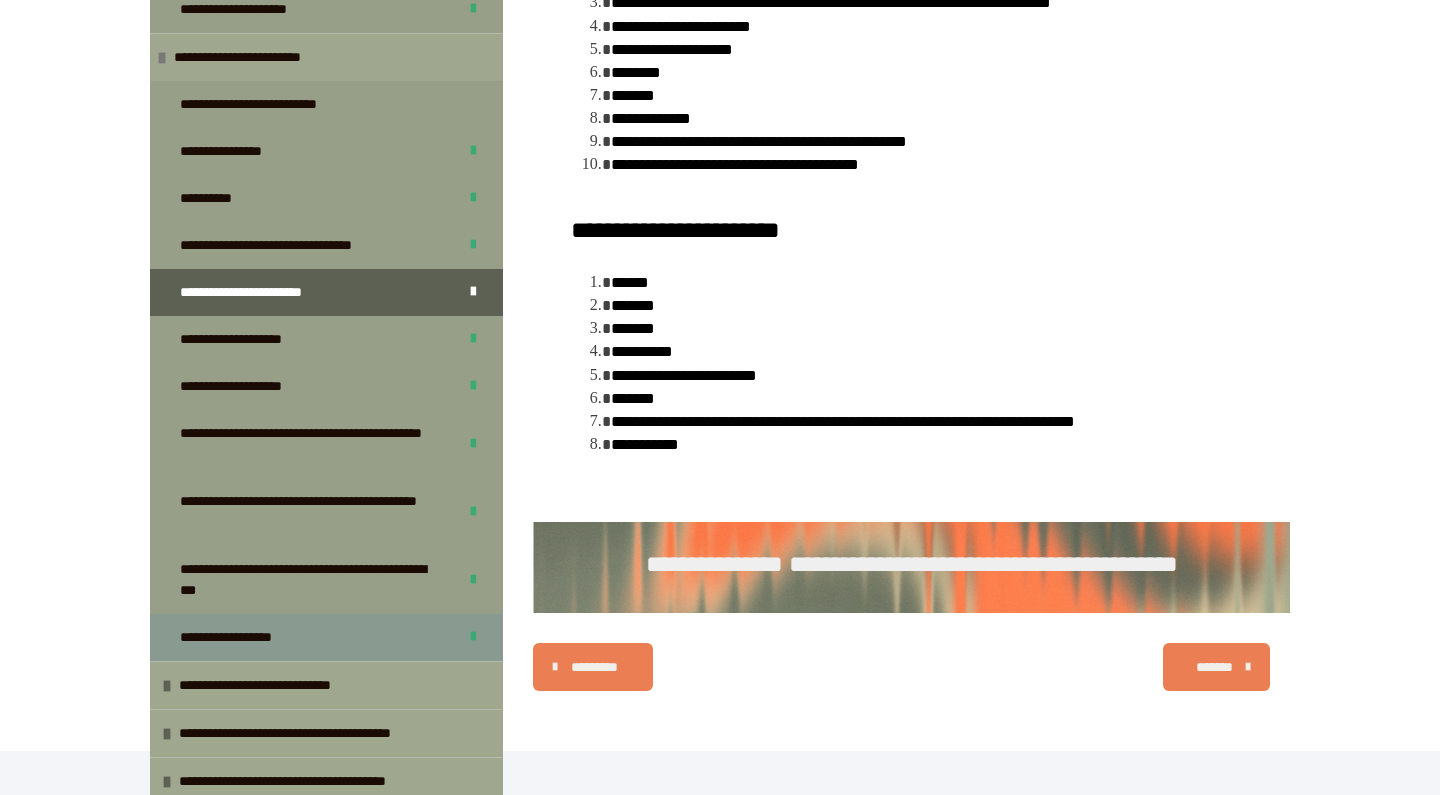 click on "**********" at bounding box center (326, 637) 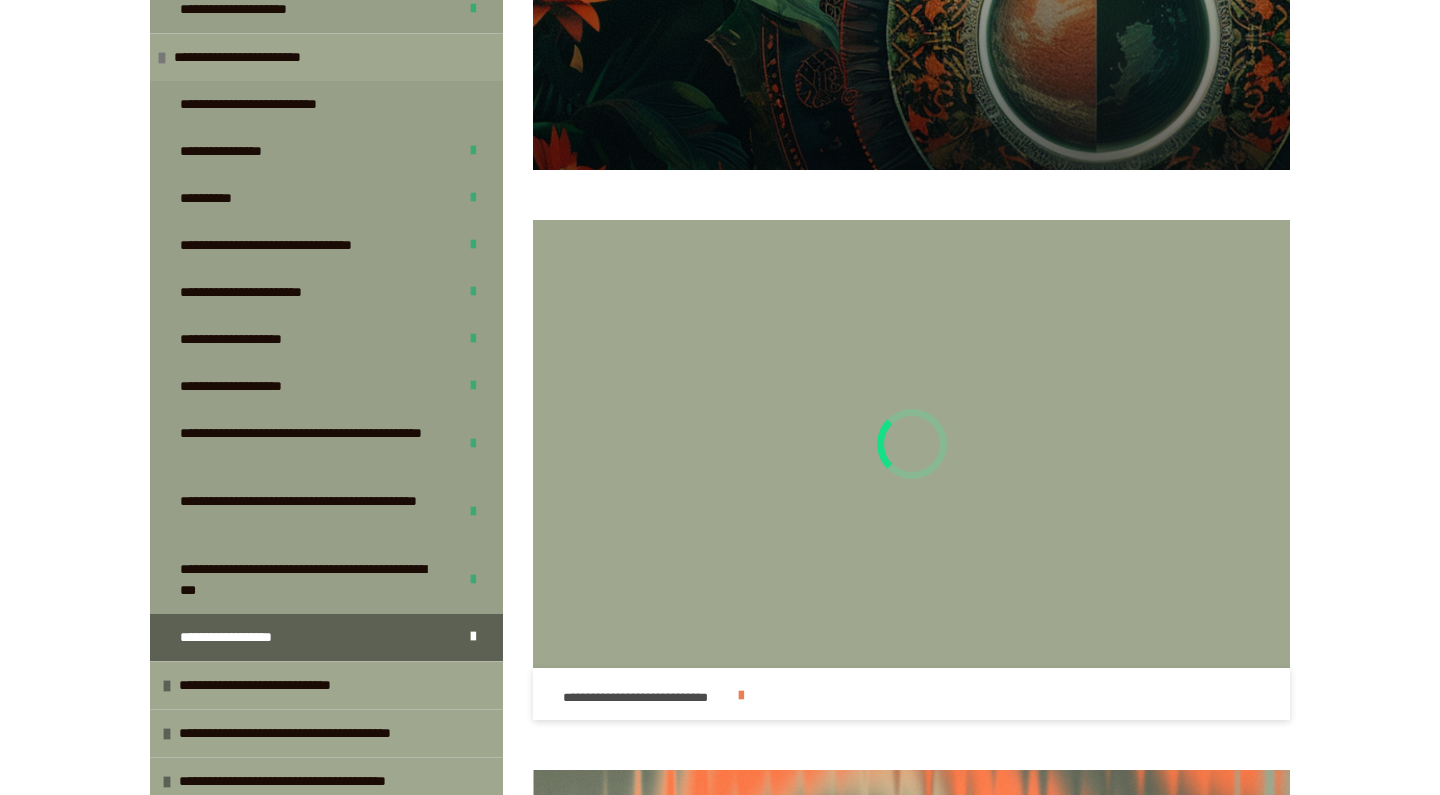 scroll, scrollTop: 718, scrollLeft: 0, axis: vertical 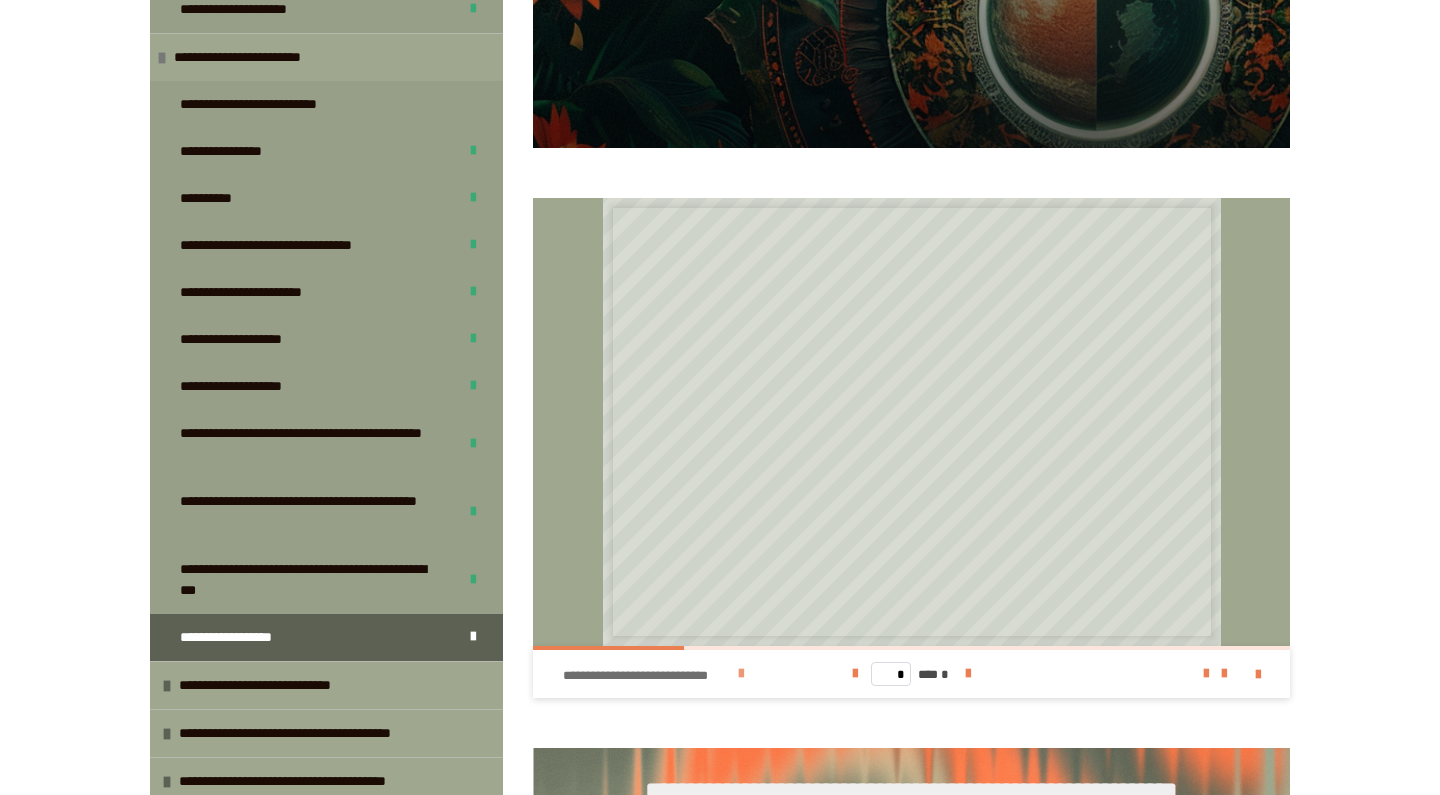 click on "**********" at bounding box center [682, 674] 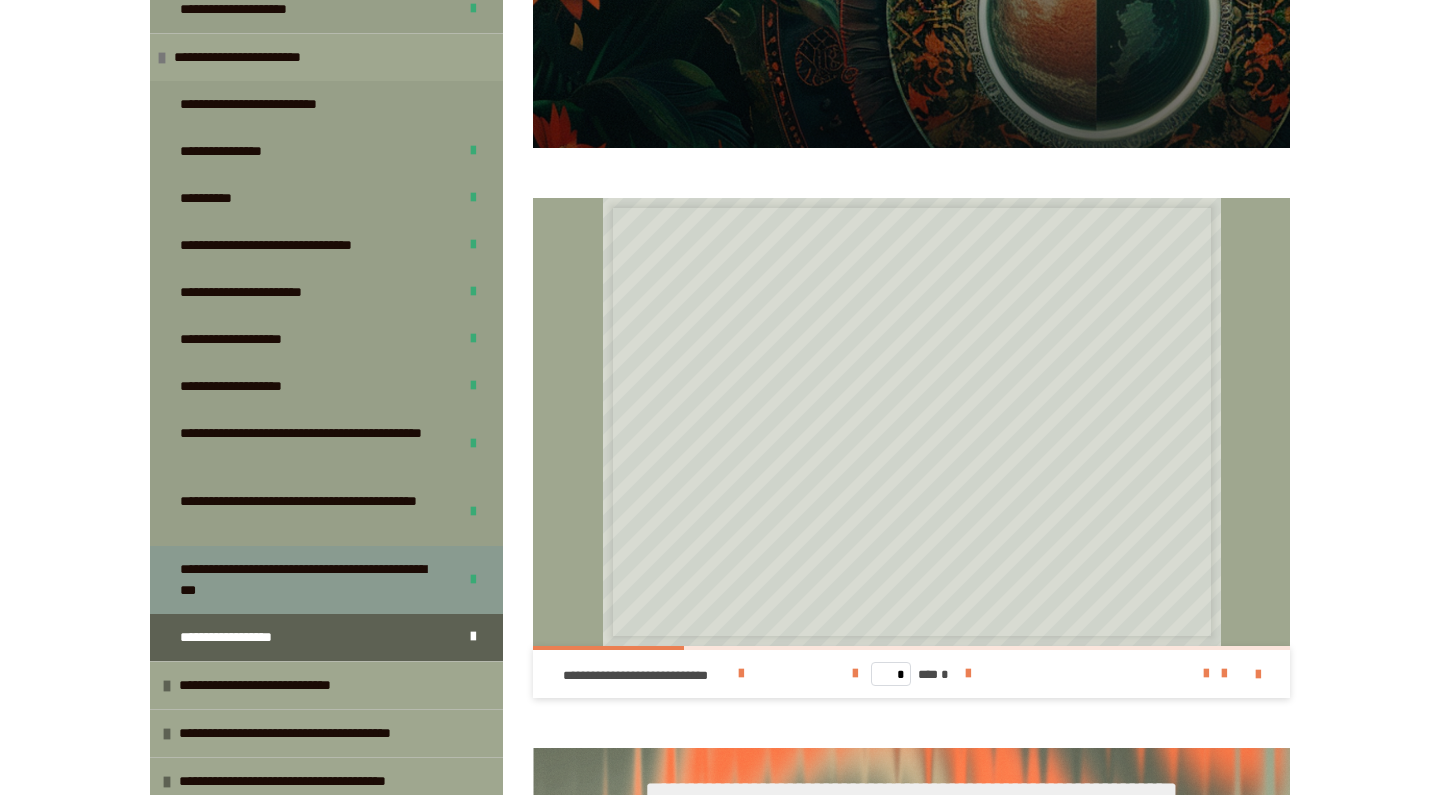 click on "**********" at bounding box center (310, 580) 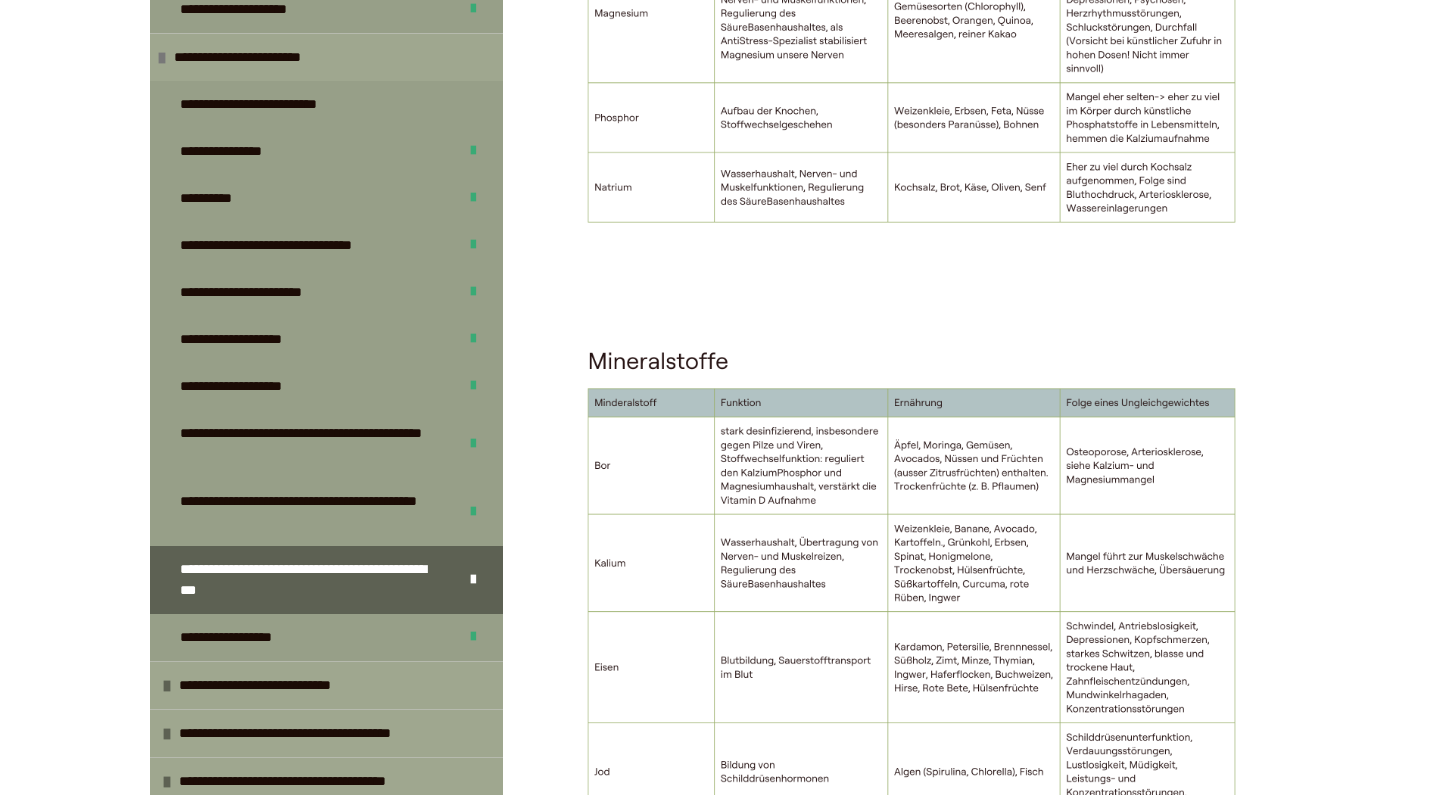 scroll, scrollTop: 636, scrollLeft: 0, axis: vertical 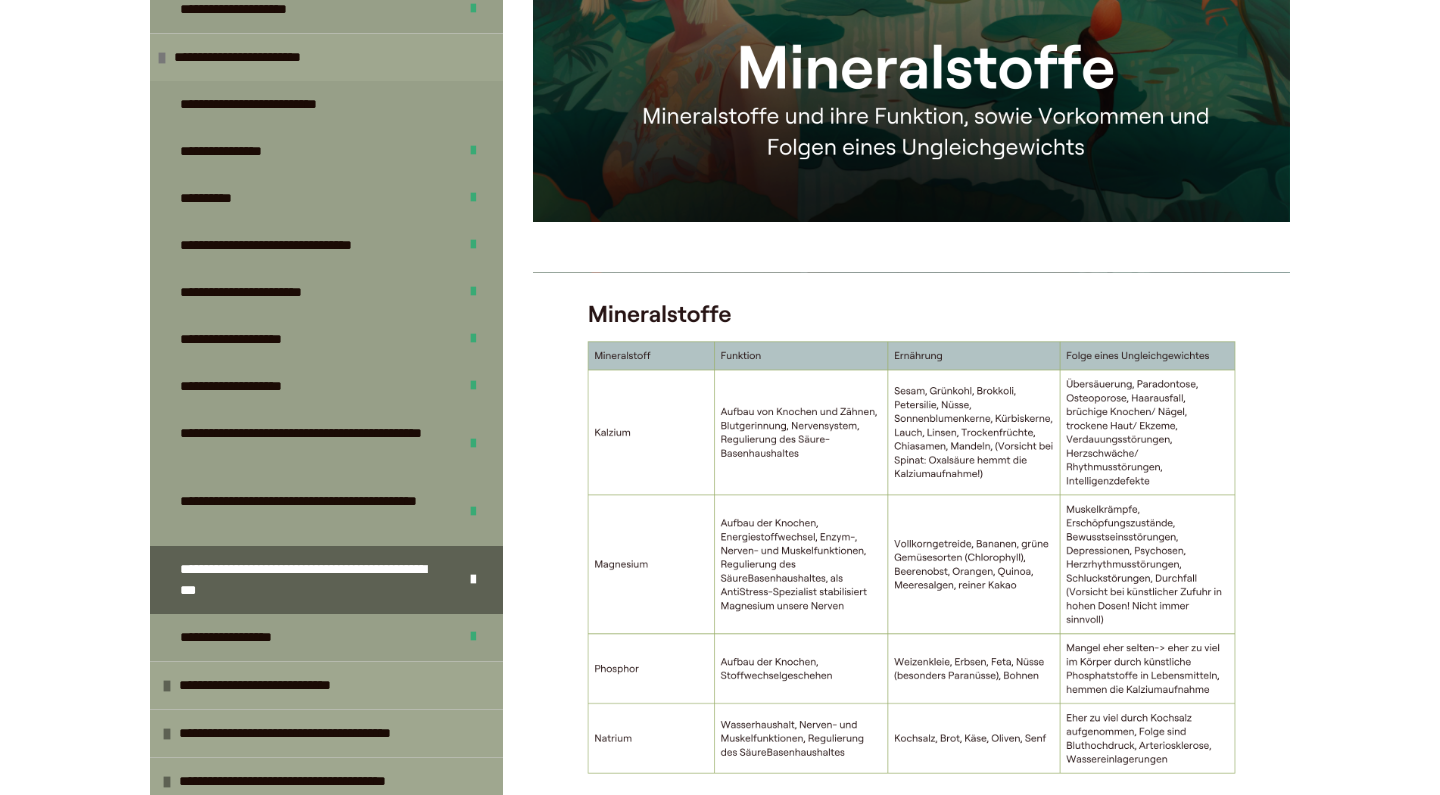 click at bounding box center [911, 546] 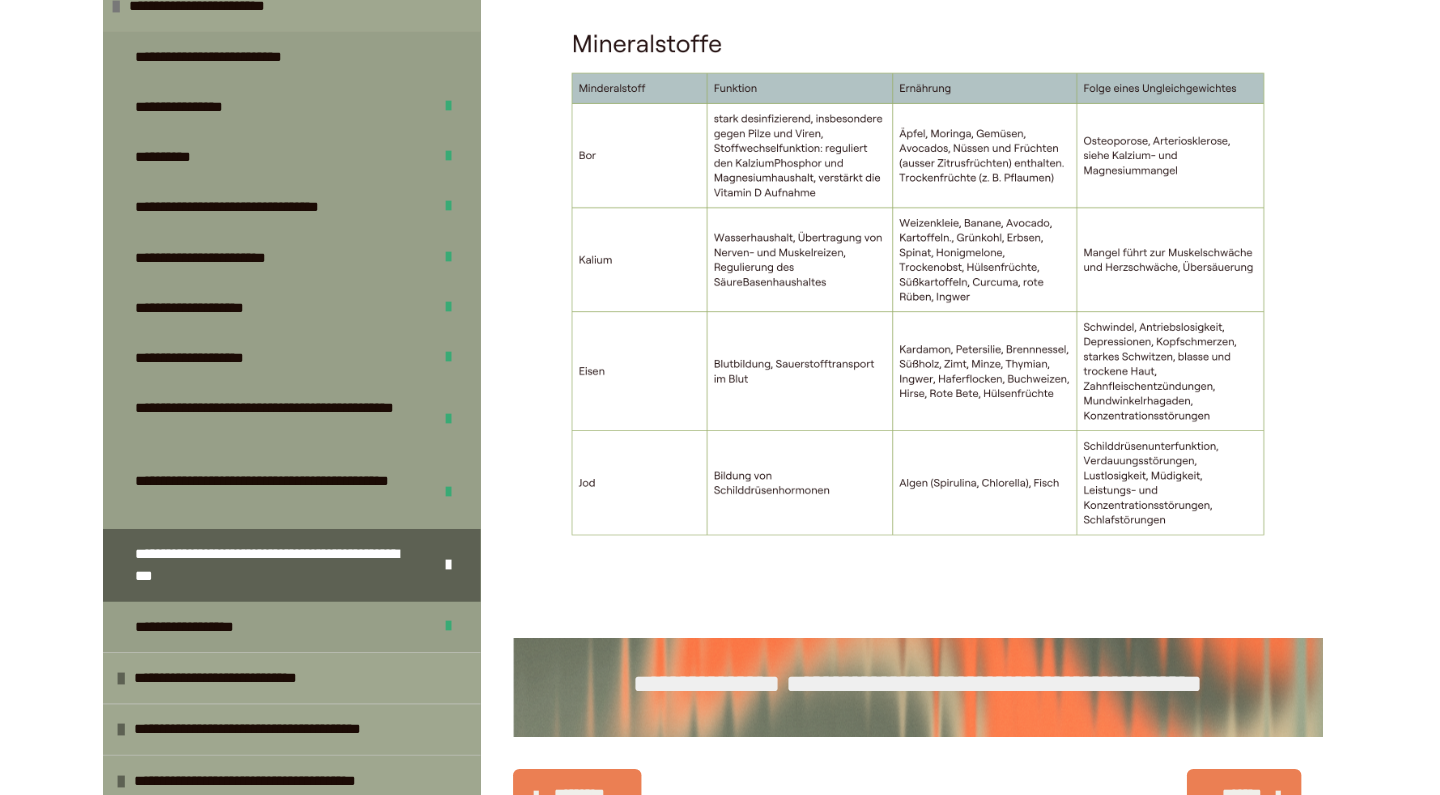 scroll, scrollTop: 1459, scrollLeft: 0, axis: vertical 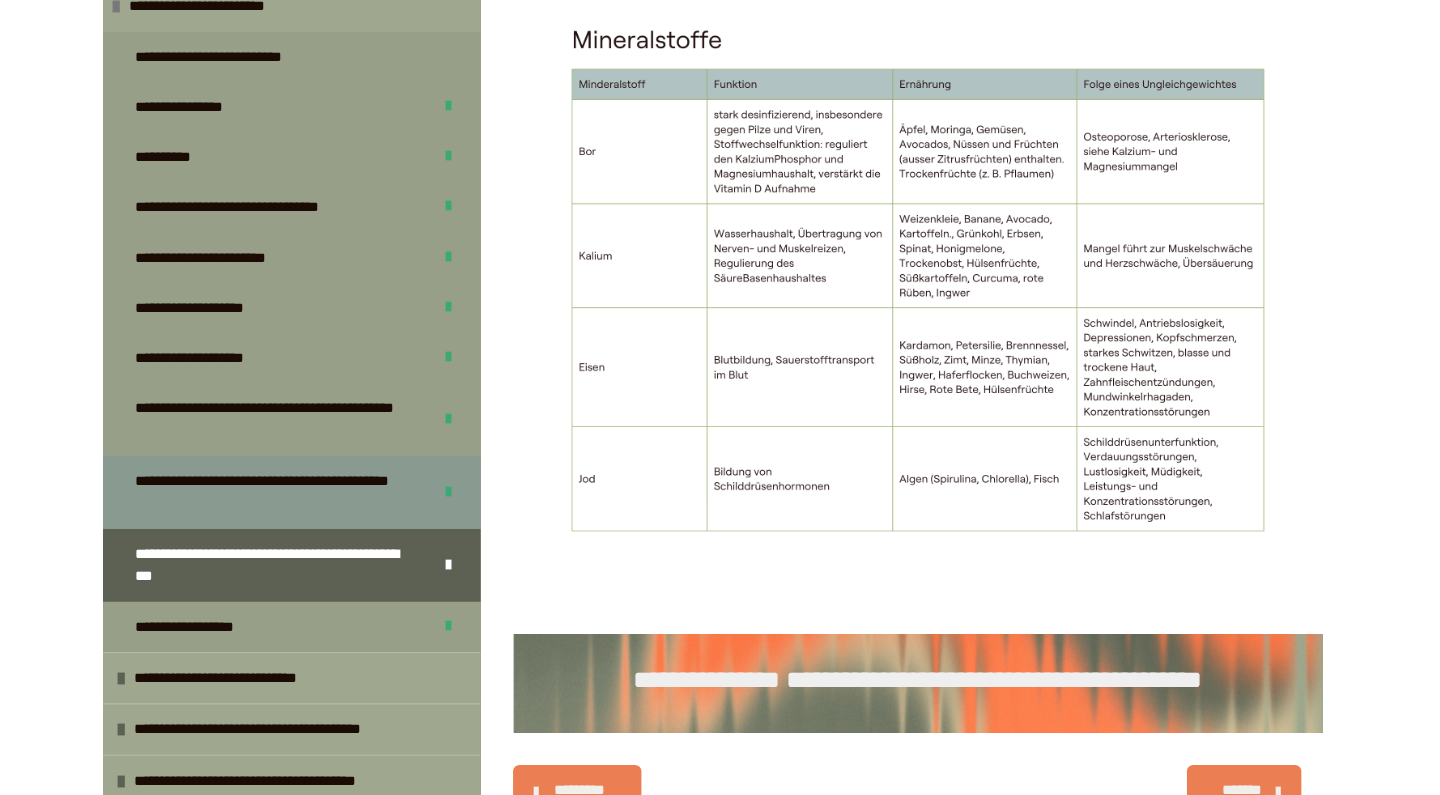 click on "**********" at bounding box center (310, 512) 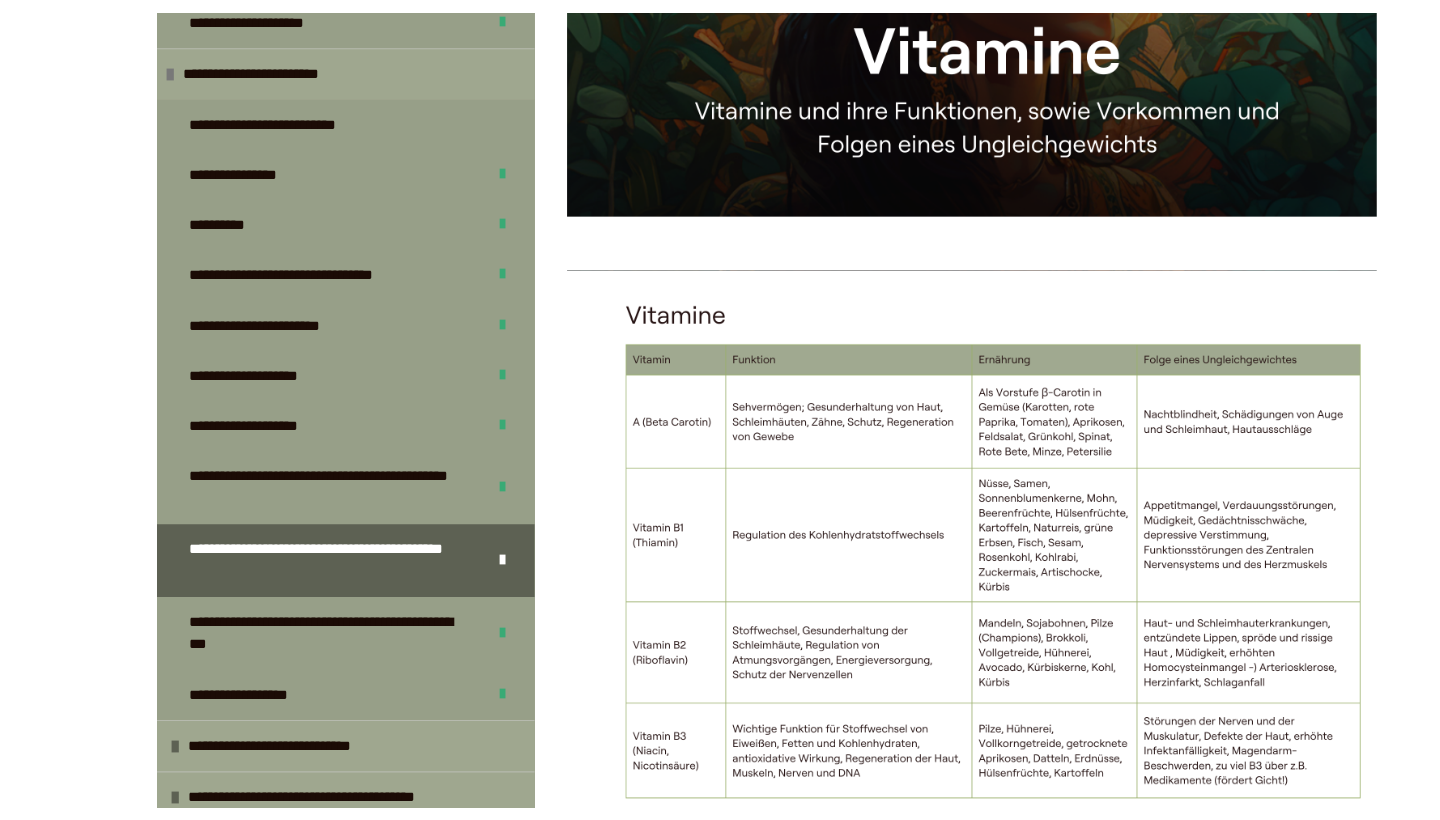 scroll, scrollTop: 622, scrollLeft: 0, axis: vertical 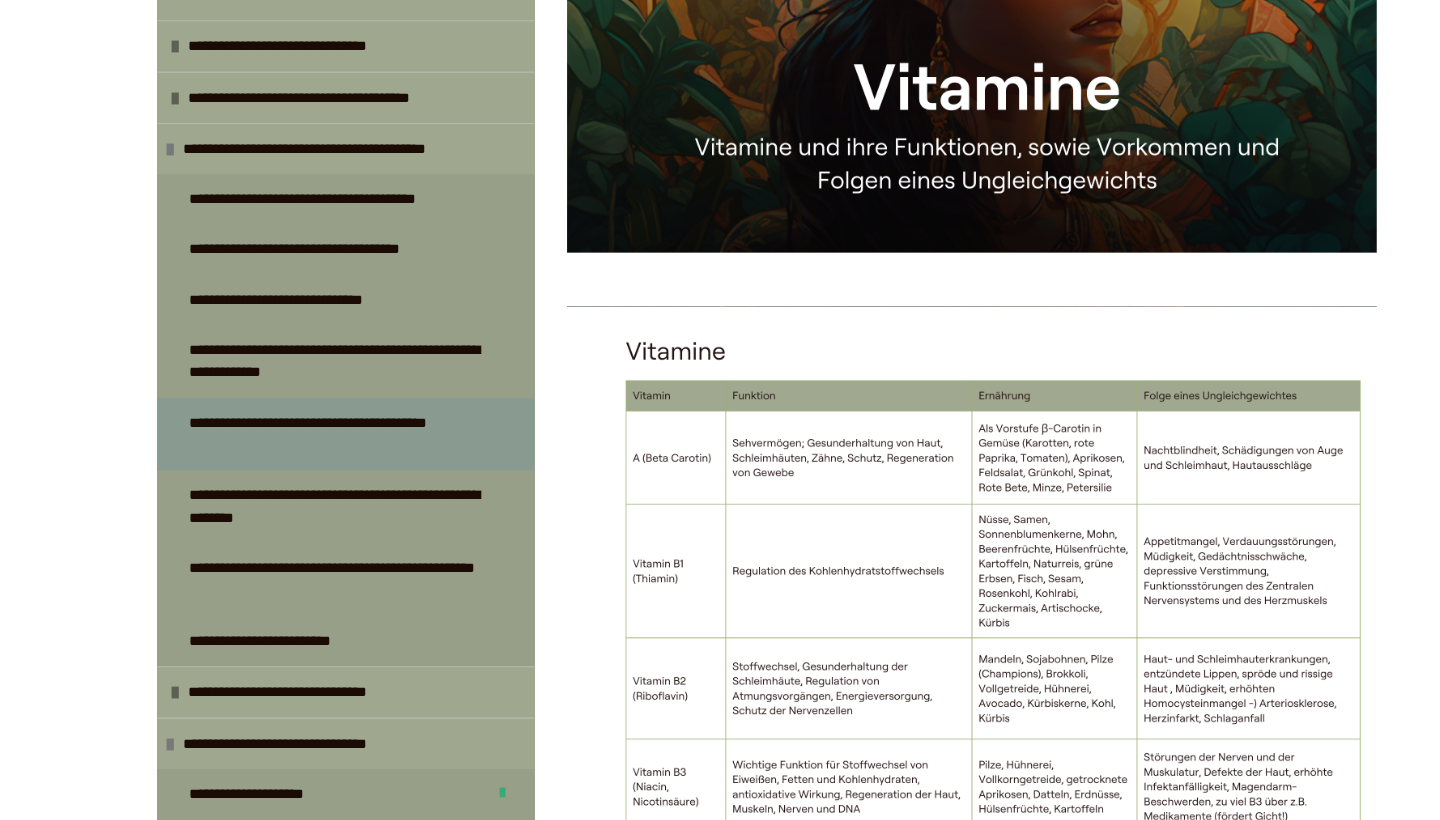 click on "**********" at bounding box center (318, 406) 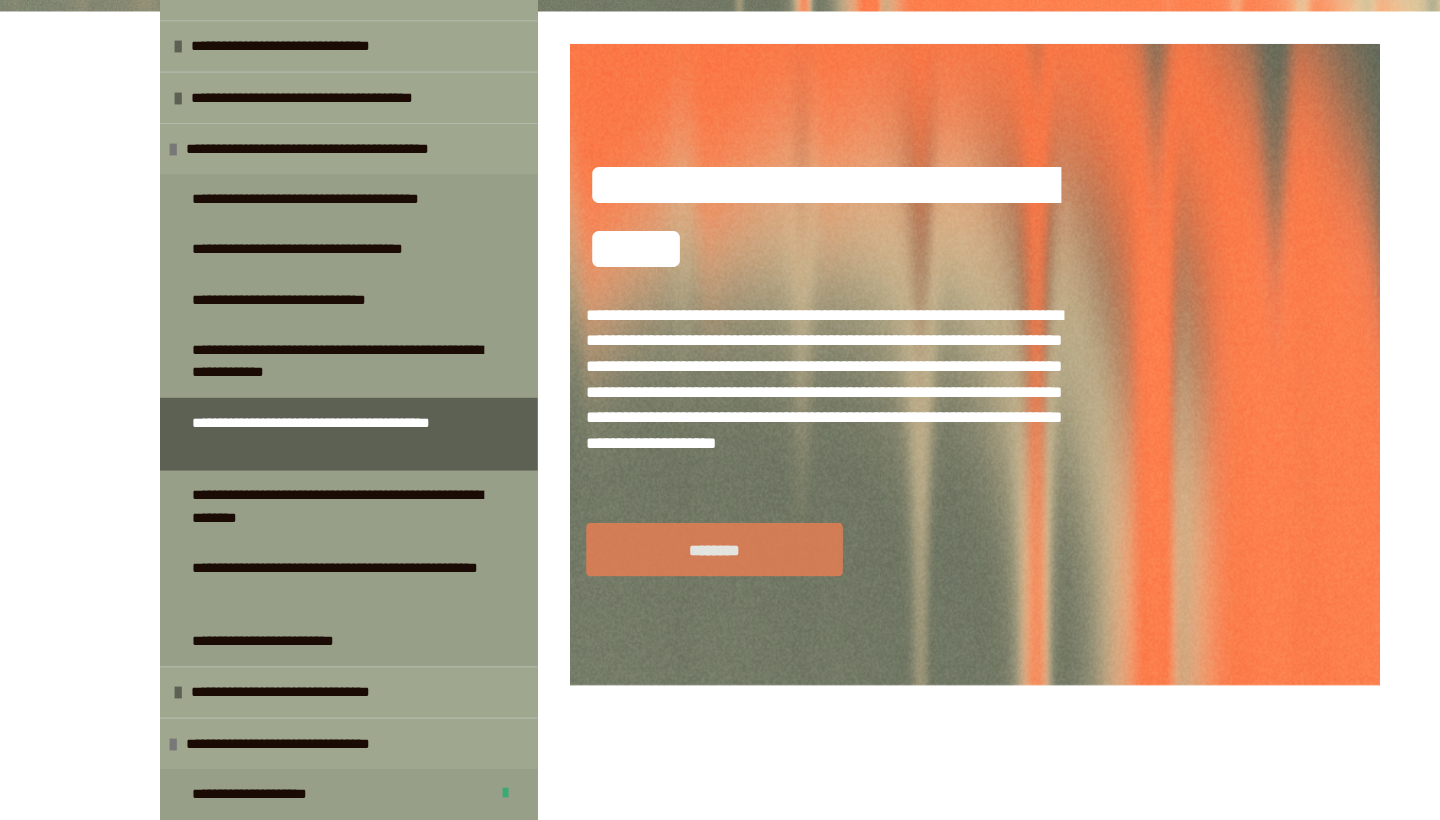 scroll, scrollTop: 348, scrollLeft: 0, axis: vertical 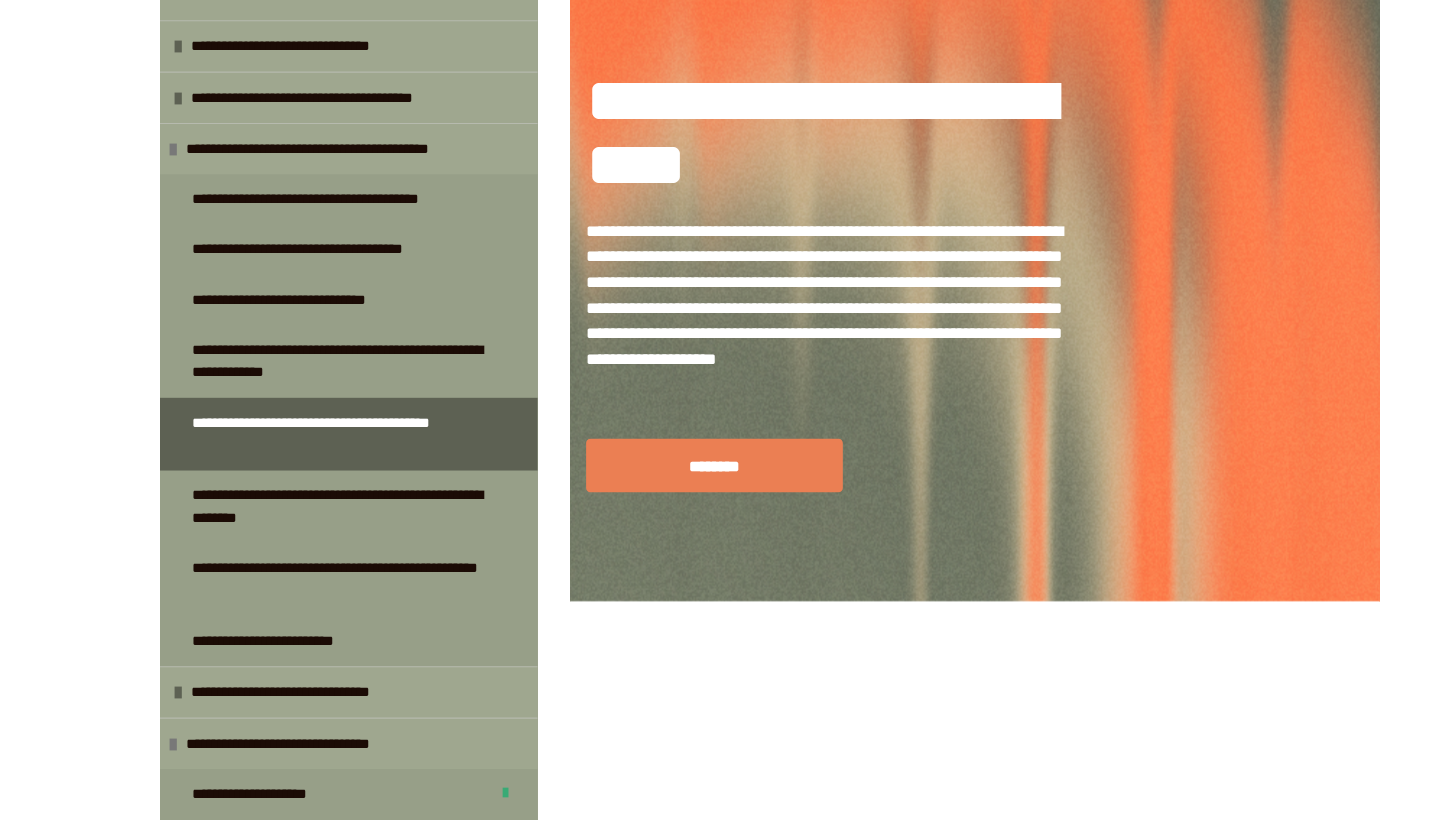 click on "**********" at bounding box center (911, 262) 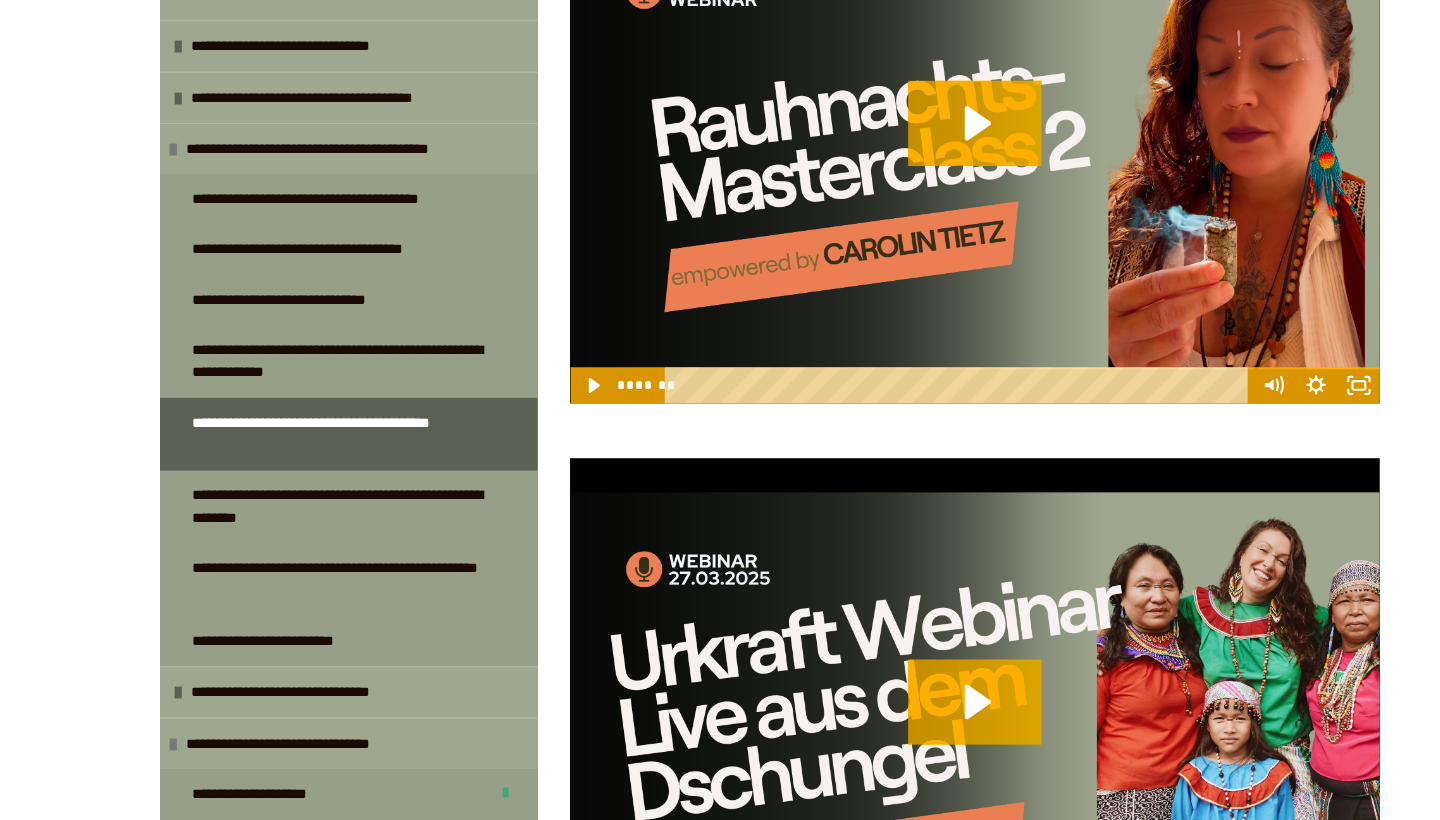 scroll, scrollTop: 4790, scrollLeft: 0, axis: vertical 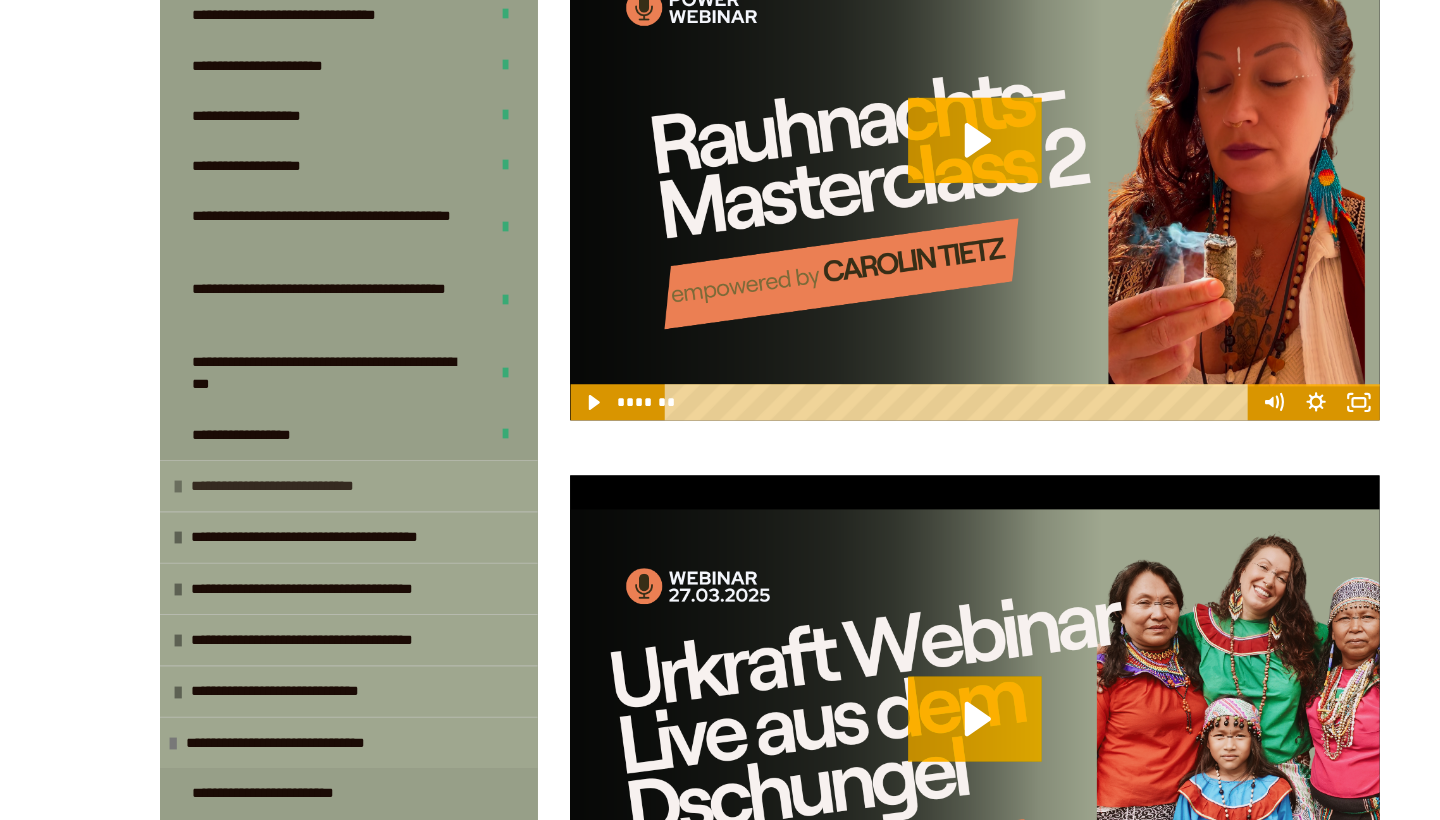 click on "**********" at bounding box center (278, 454) 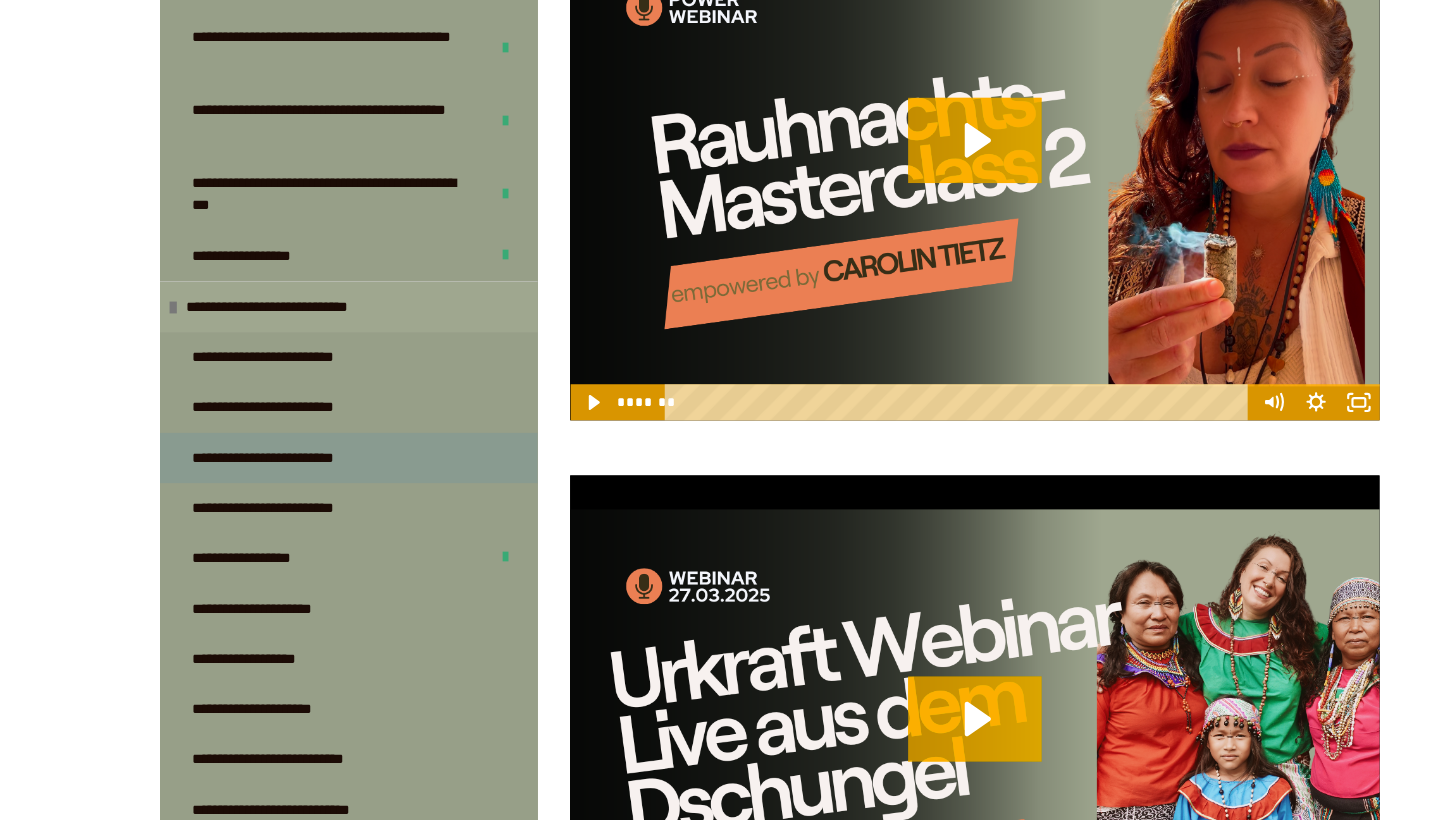 scroll, scrollTop: 1663, scrollLeft: 0, axis: vertical 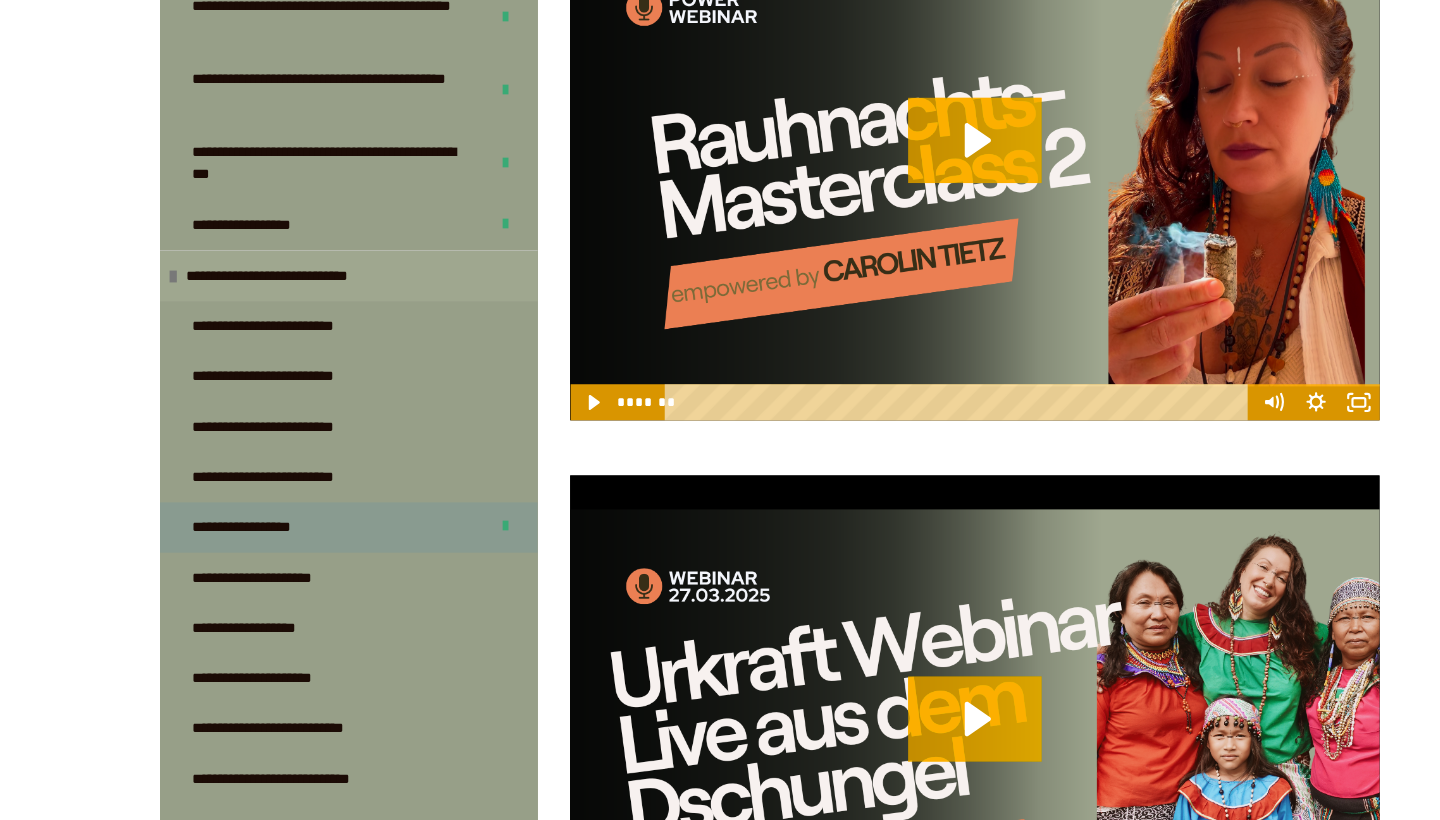 click on "**********" at bounding box center (244, 493) 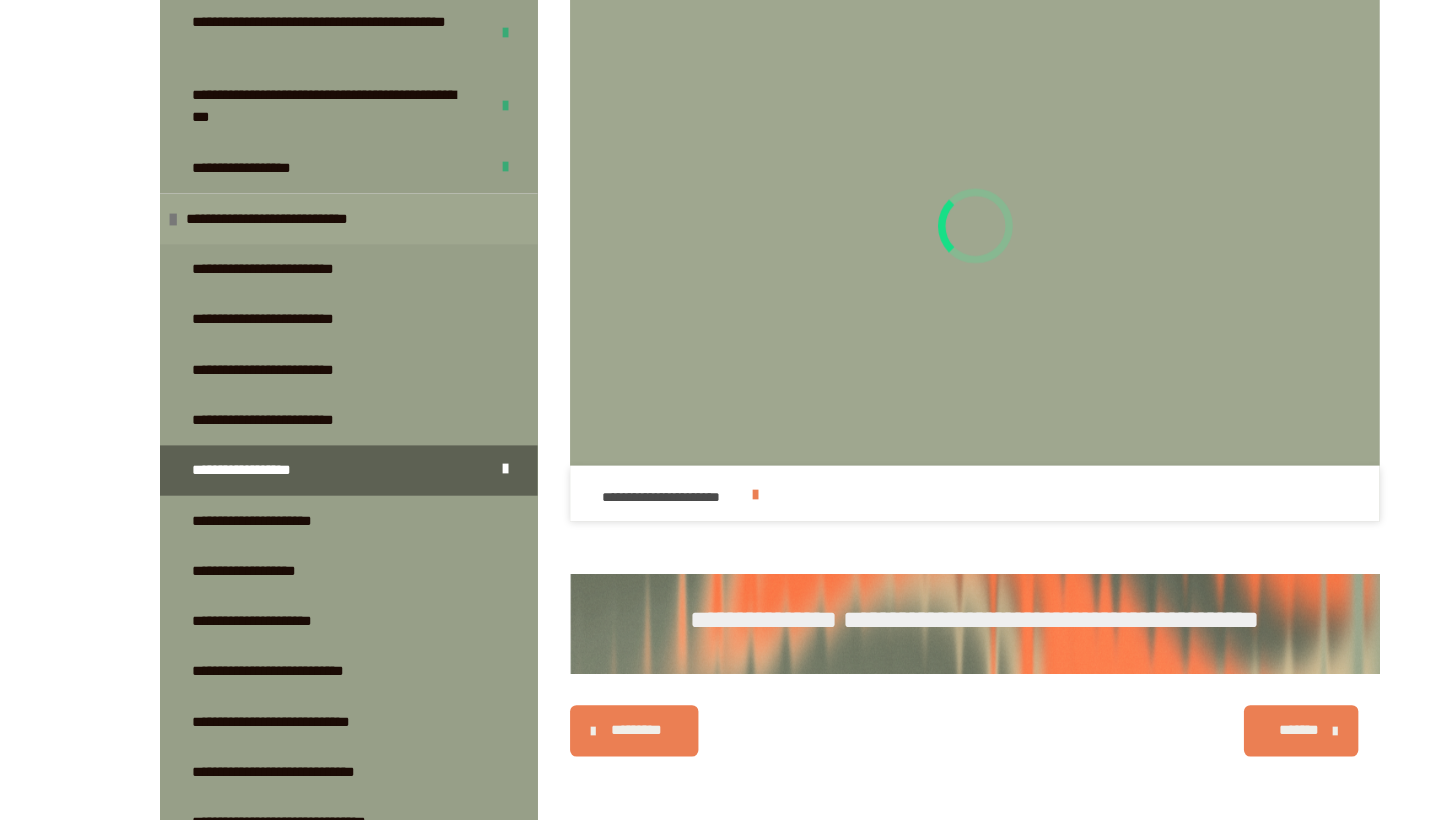 scroll, scrollTop: 914, scrollLeft: 0, axis: vertical 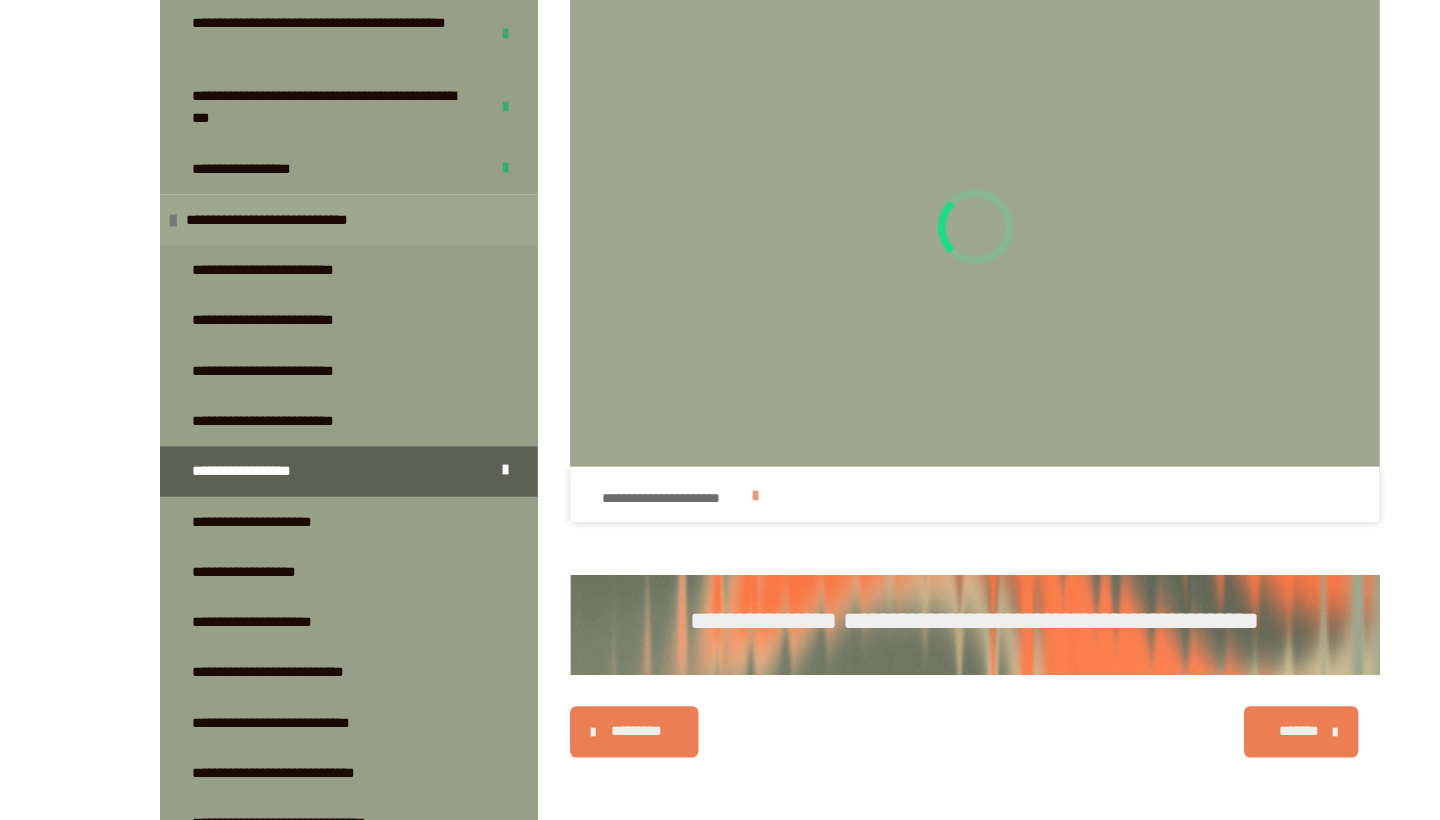 click on "**********" at bounding box center (682, 517) 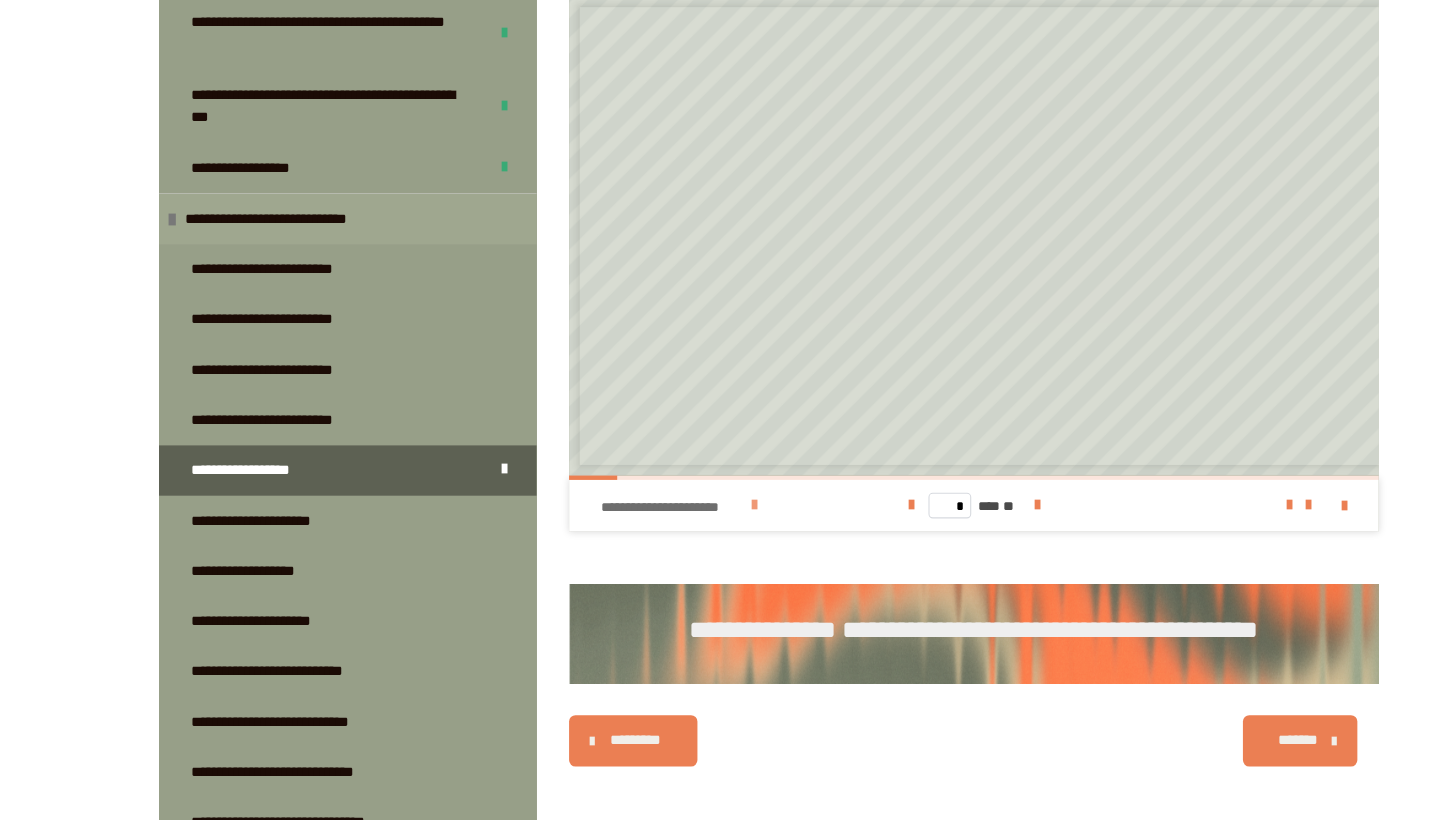 scroll, scrollTop: 910, scrollLeft: 0, axis: vertical 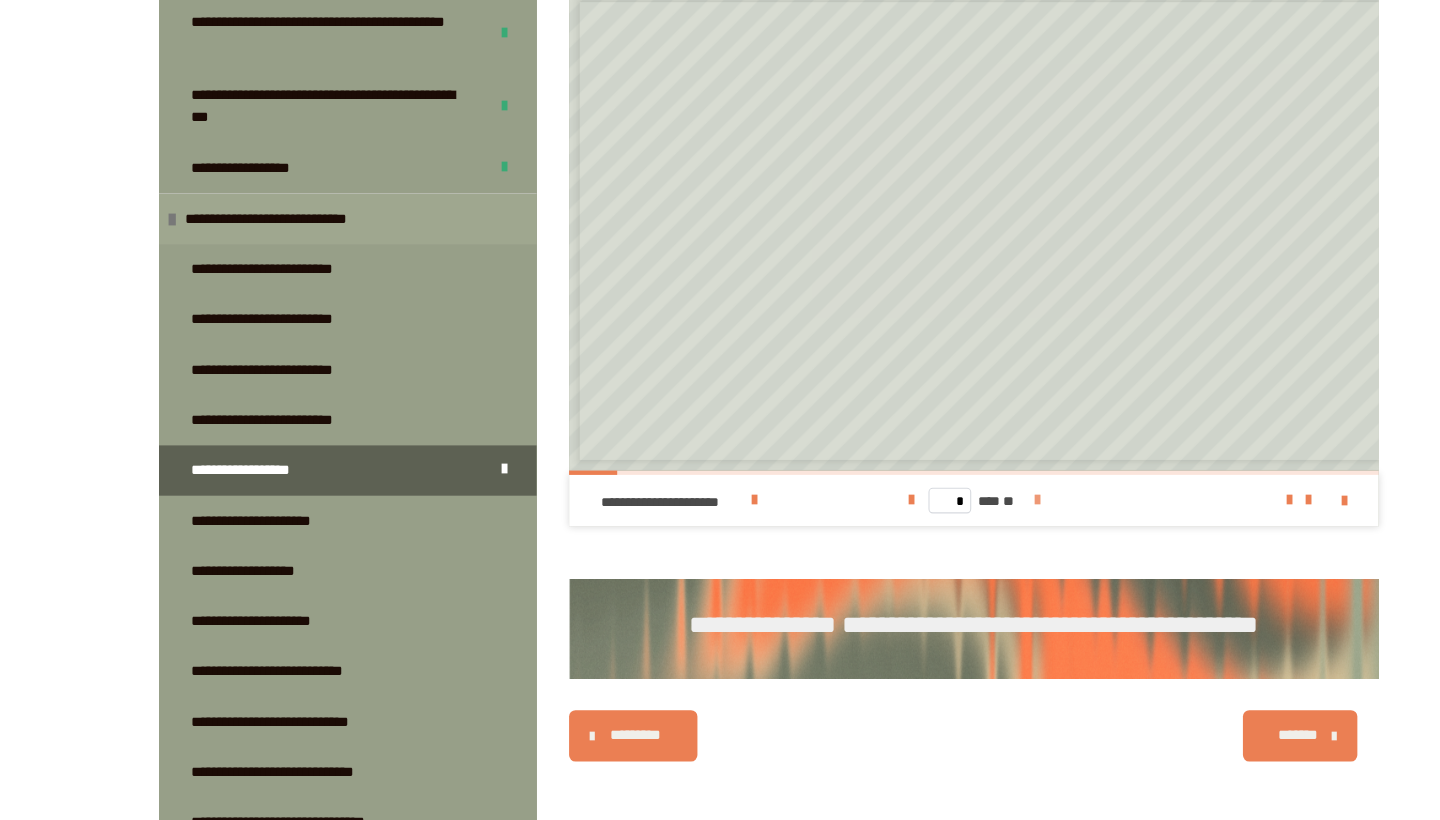 click at bounding box center (970, 521) 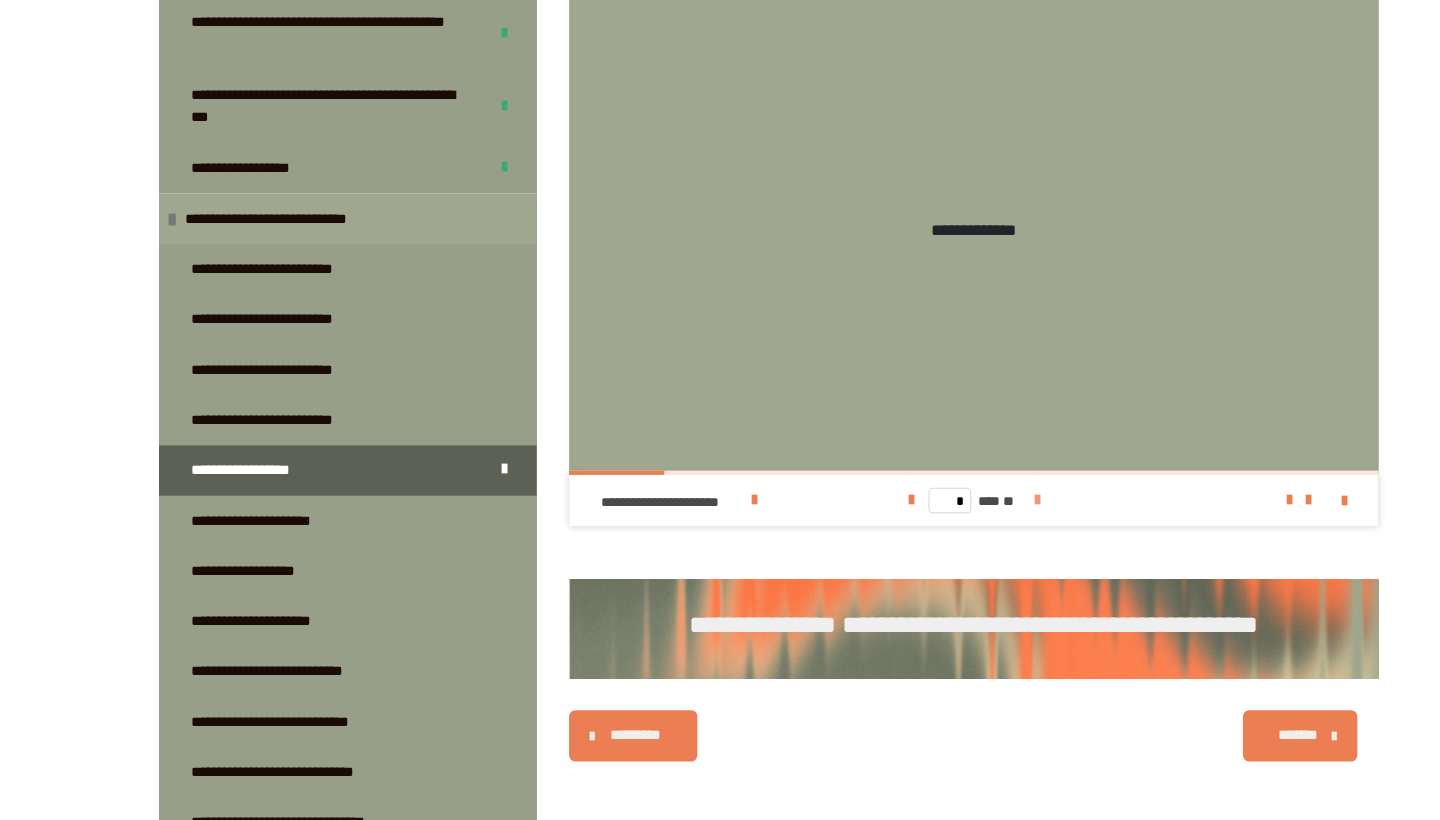 type on "*" 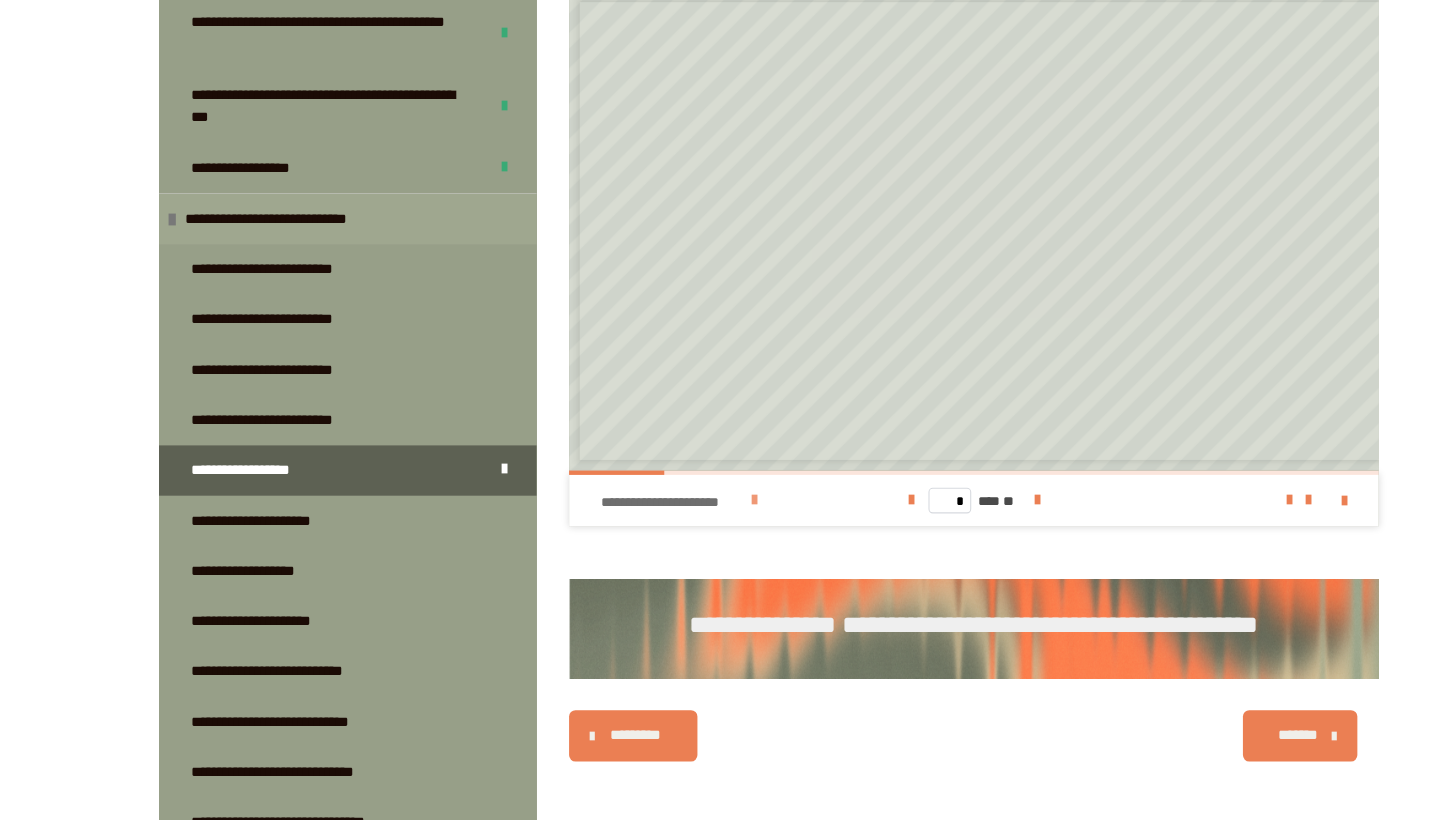 click on "**********" at bounding box center [682, 521] 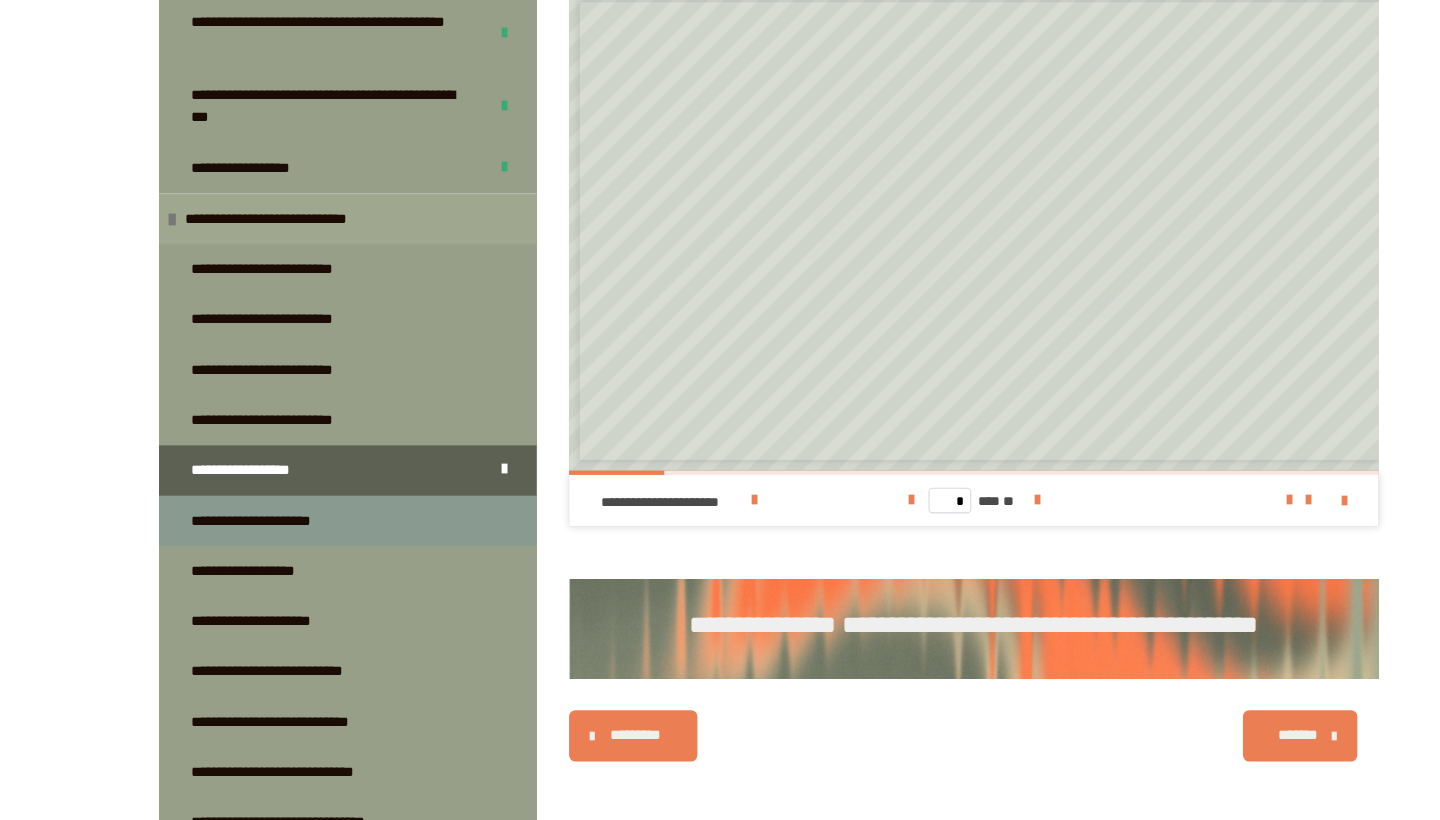 click on "**********" at bounding box center [254, 540] 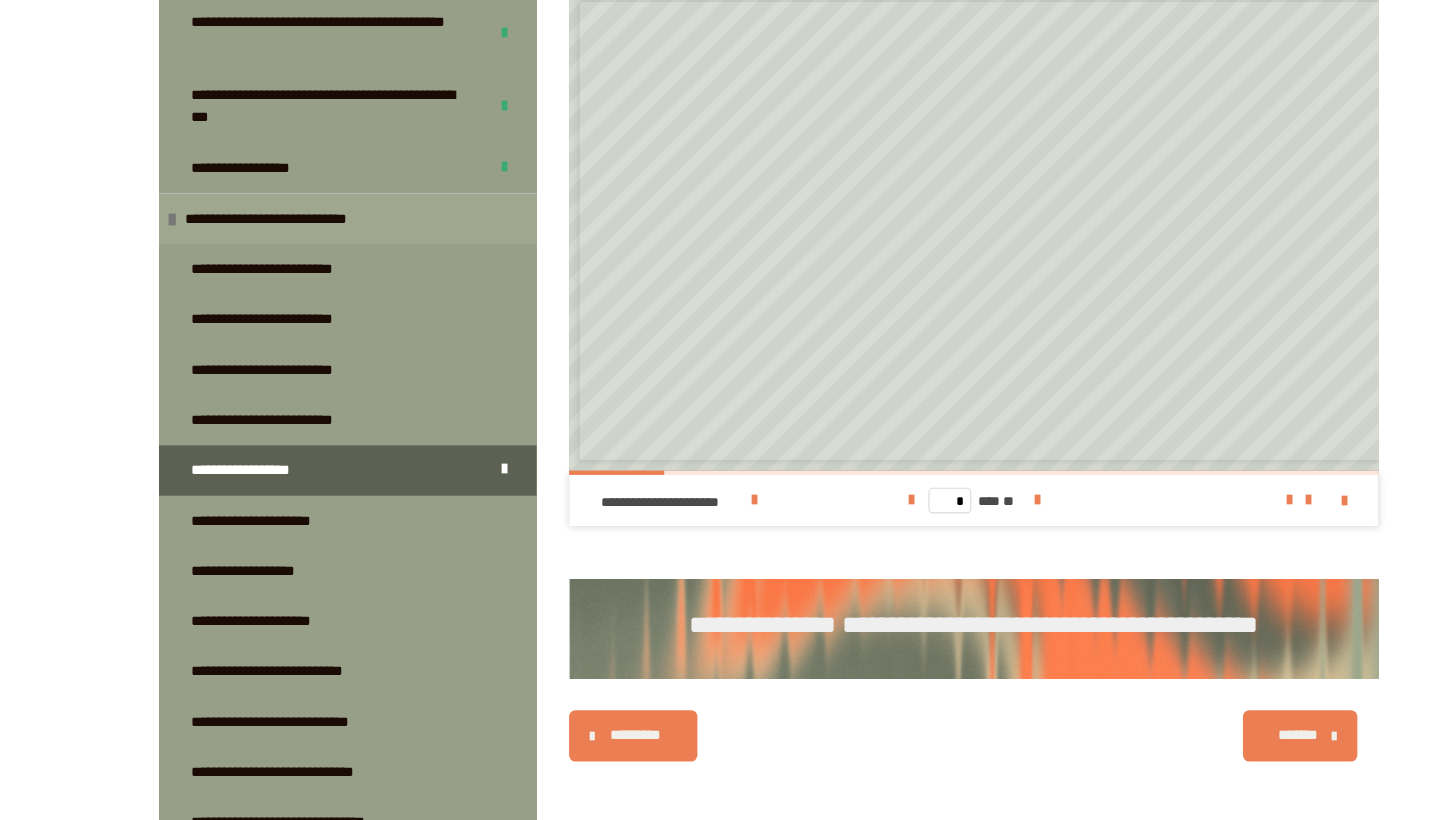 scroll, scrollTop: 269, scrollLeft: 0, axis: vertical 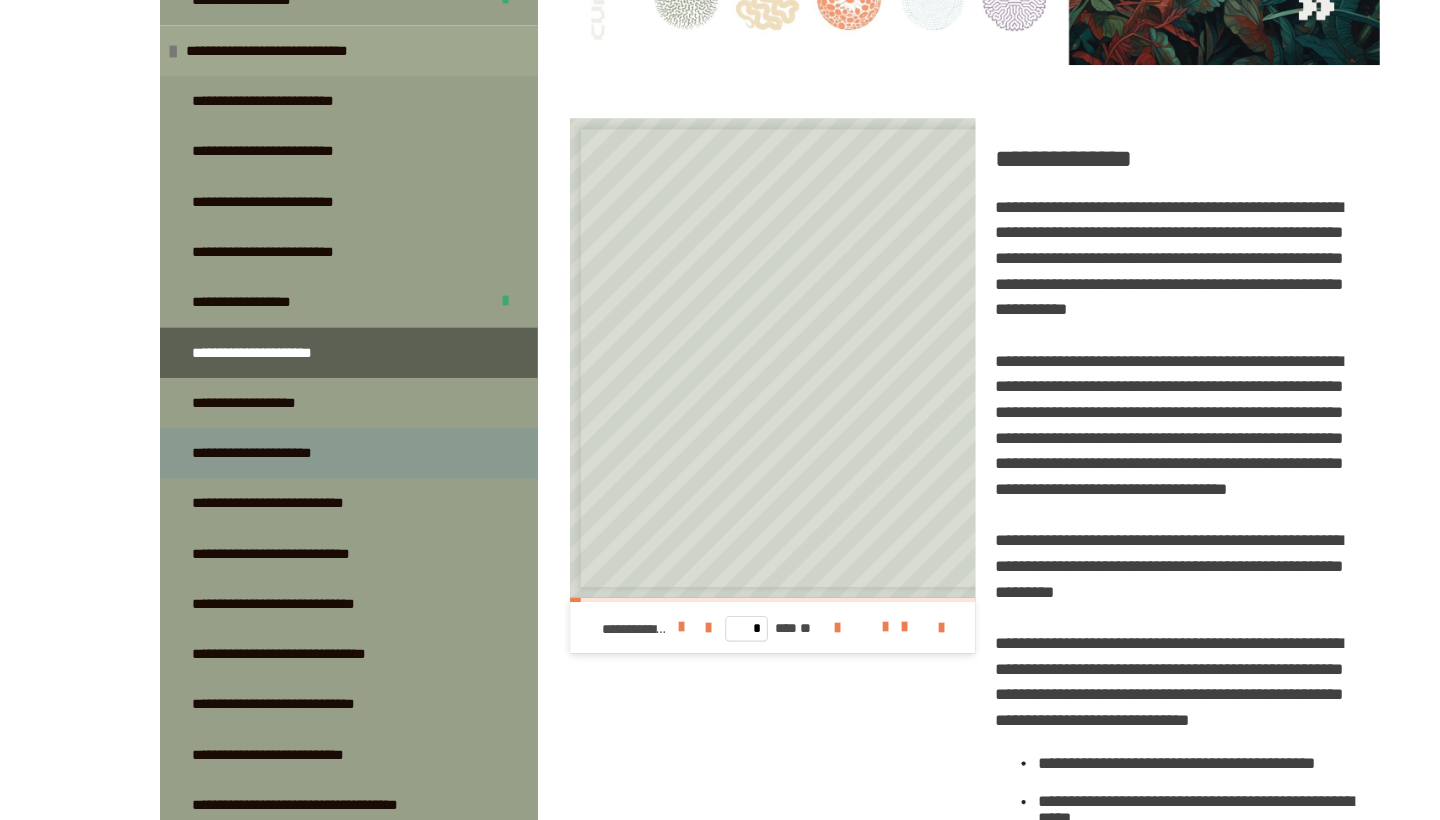click on "**********" at bounding box center (255, 477) 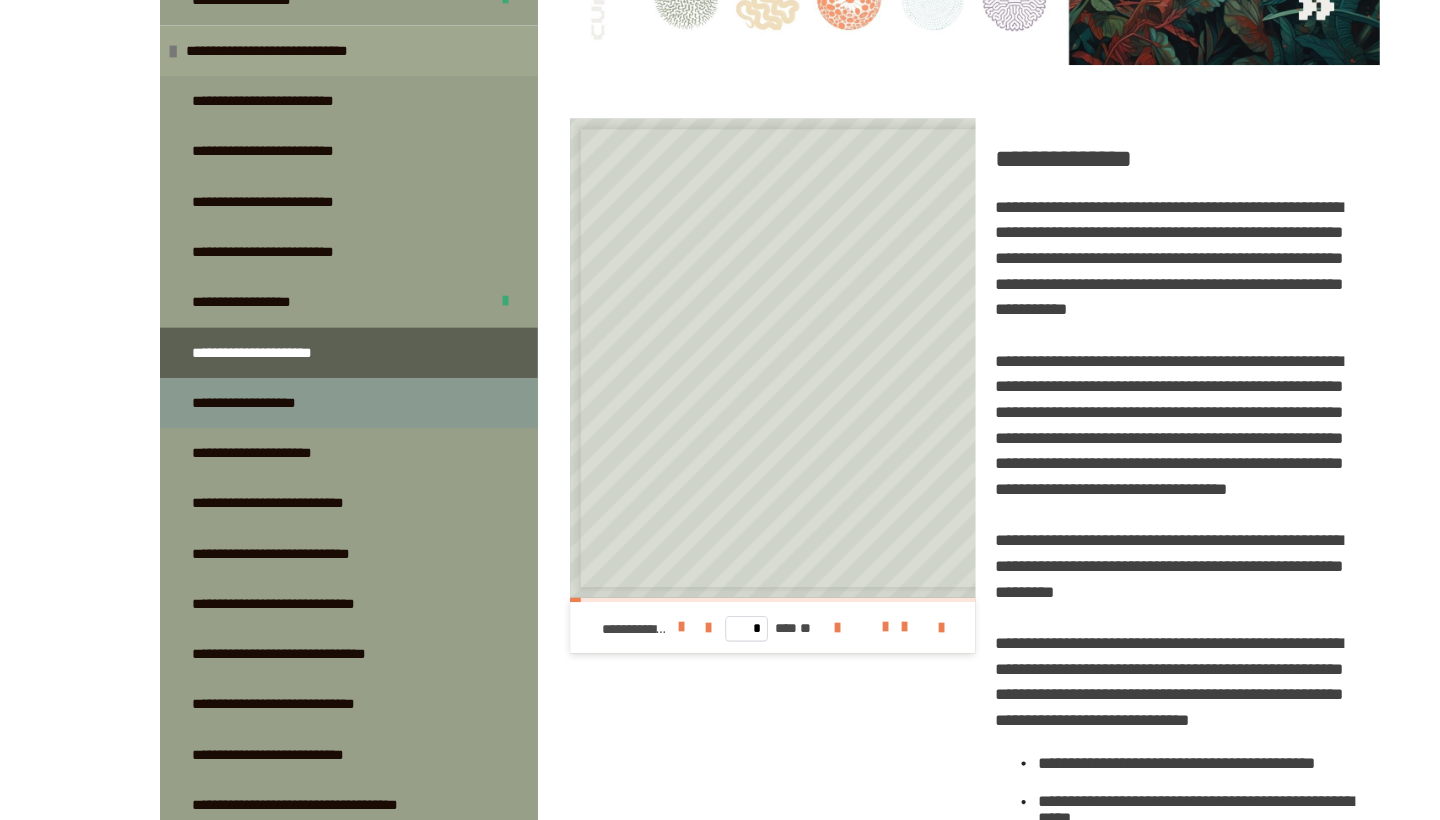 scroll, scrollTop: 269, scrollLeft: 0, axis: vertical 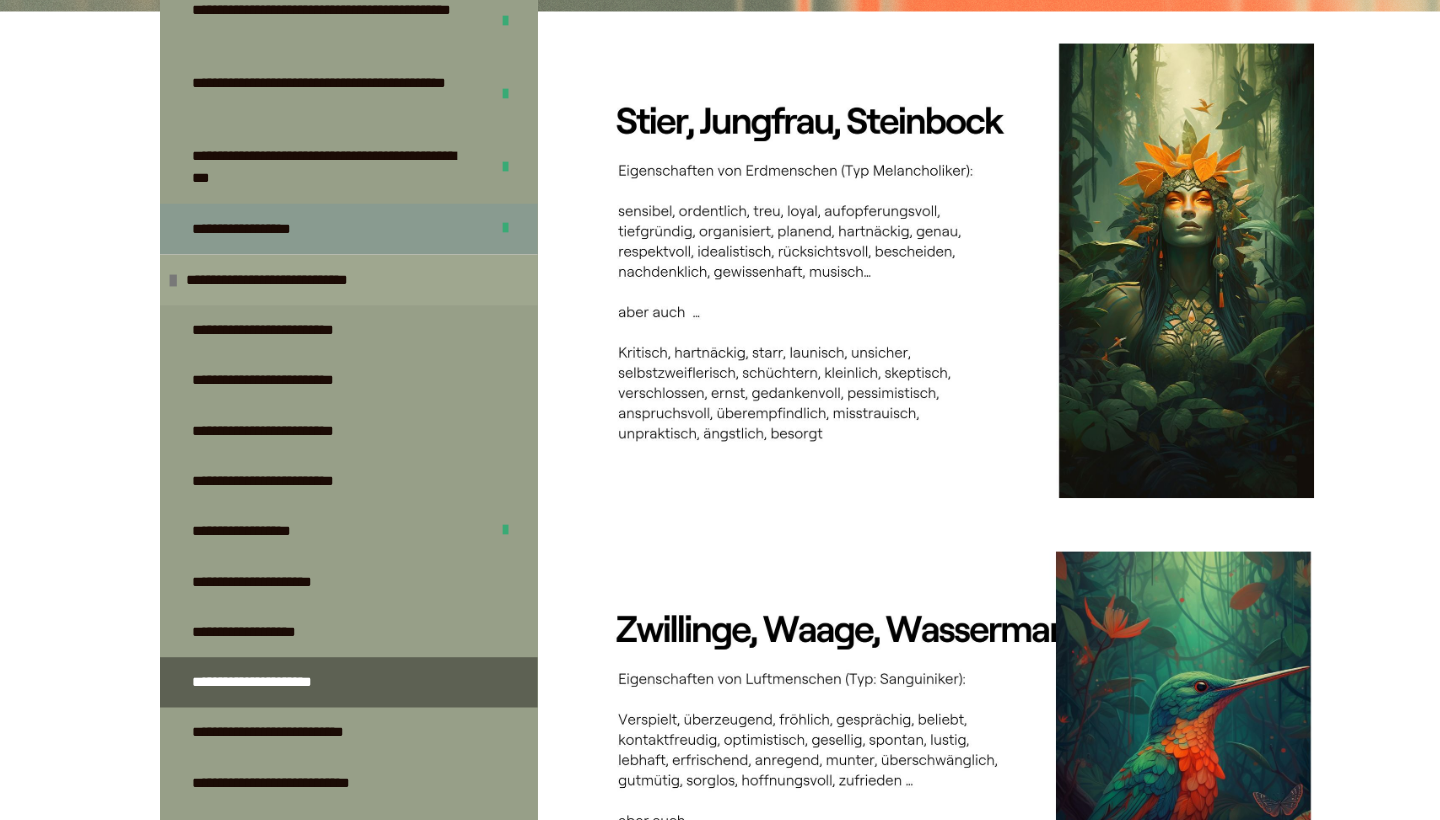 click on "**********" at bounding box center (326, 213) 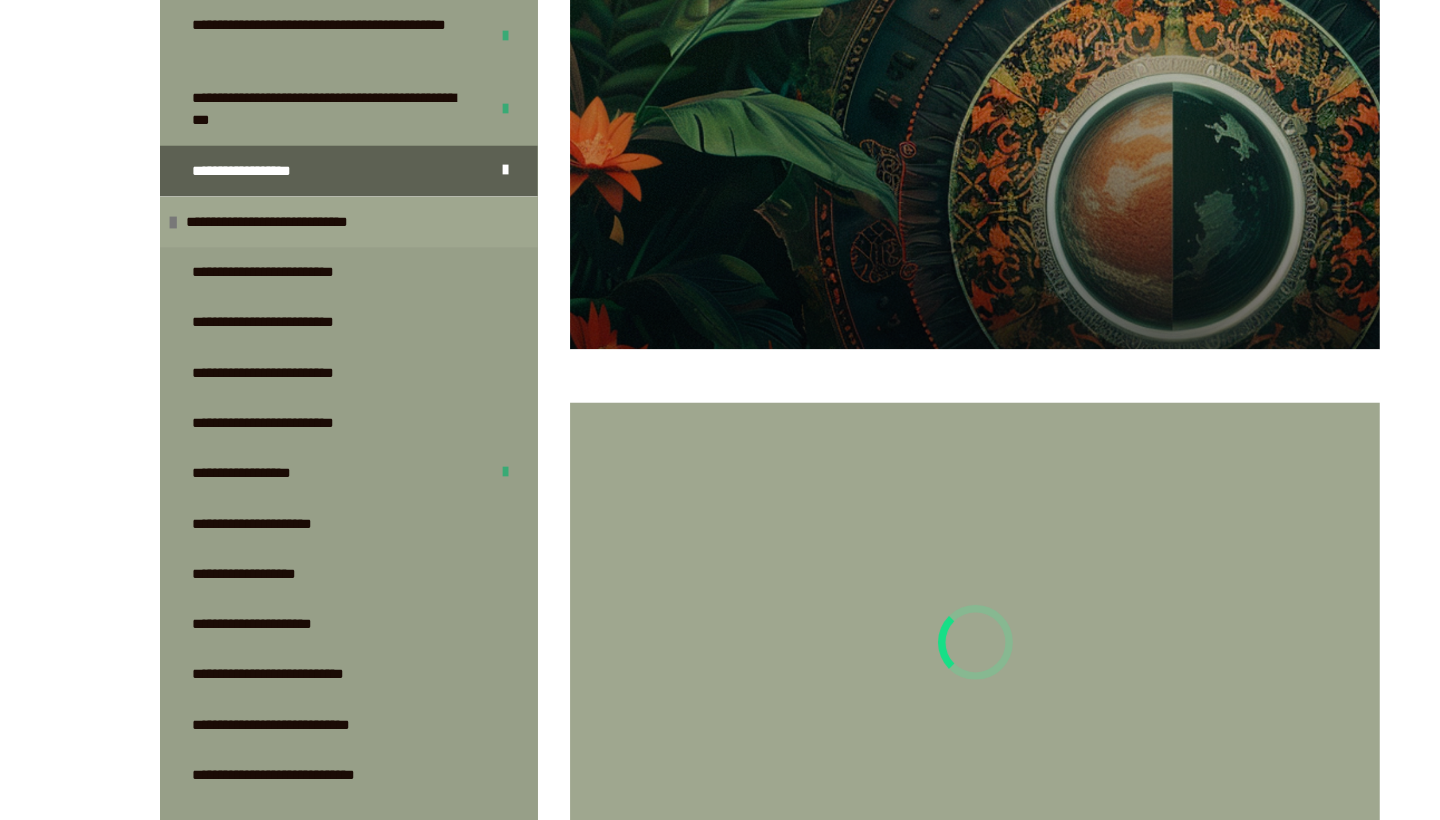 scroll, scrollTop: 731, scrollLeft: 0, axis: vertical 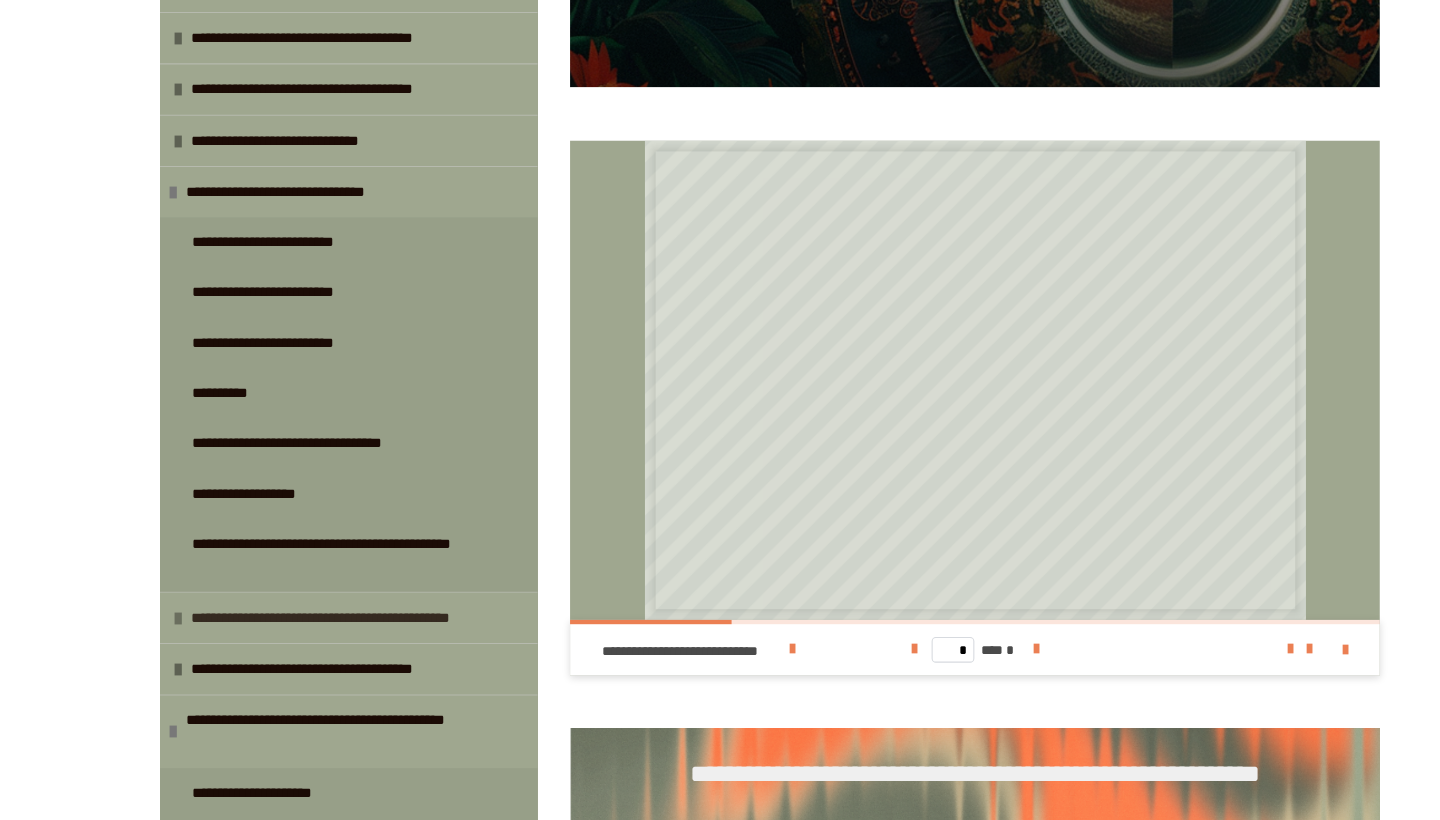 click on "**********" at bounding box center [324, 631] 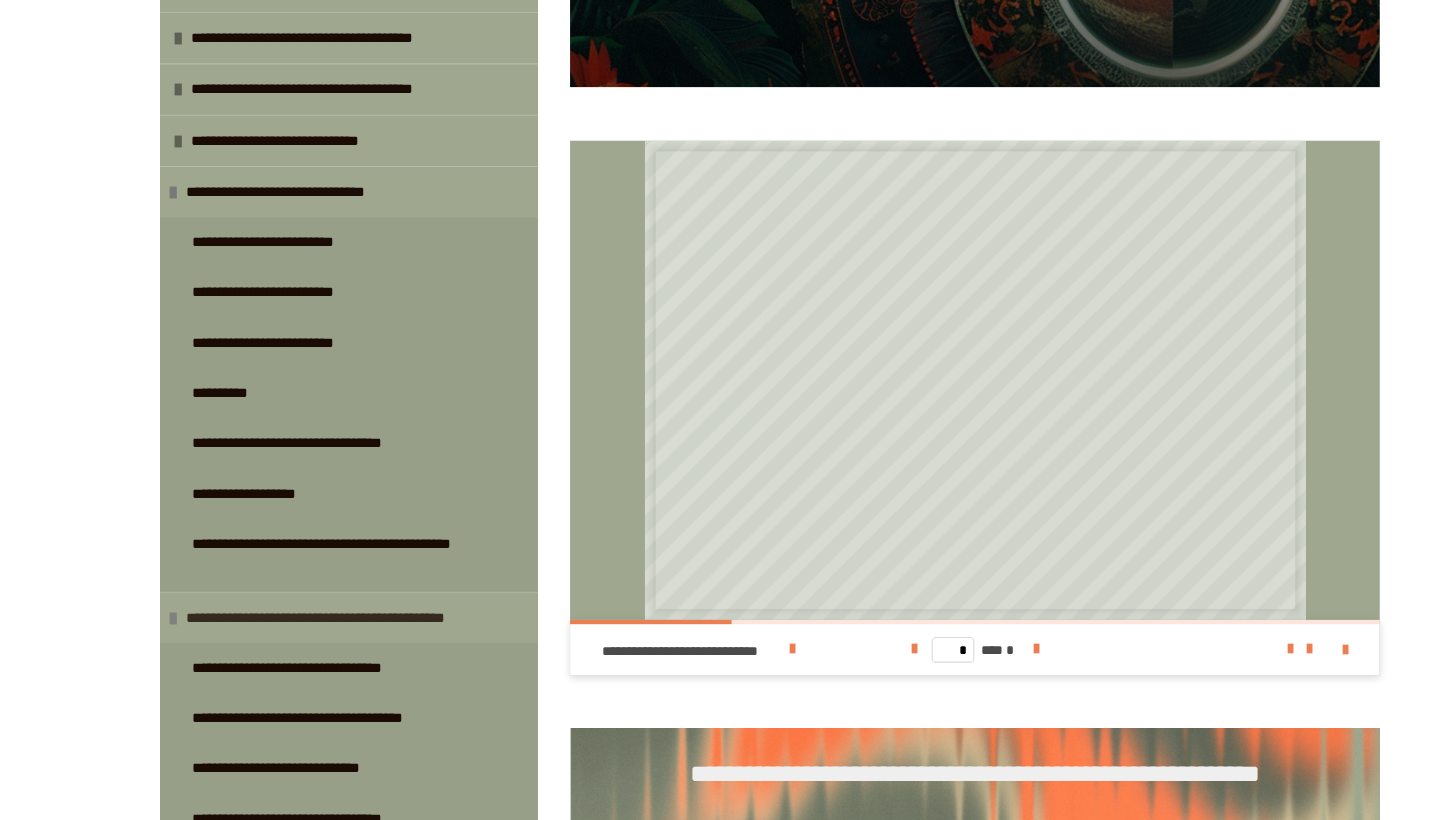 click on "**********" at bounding box center (319, 631) 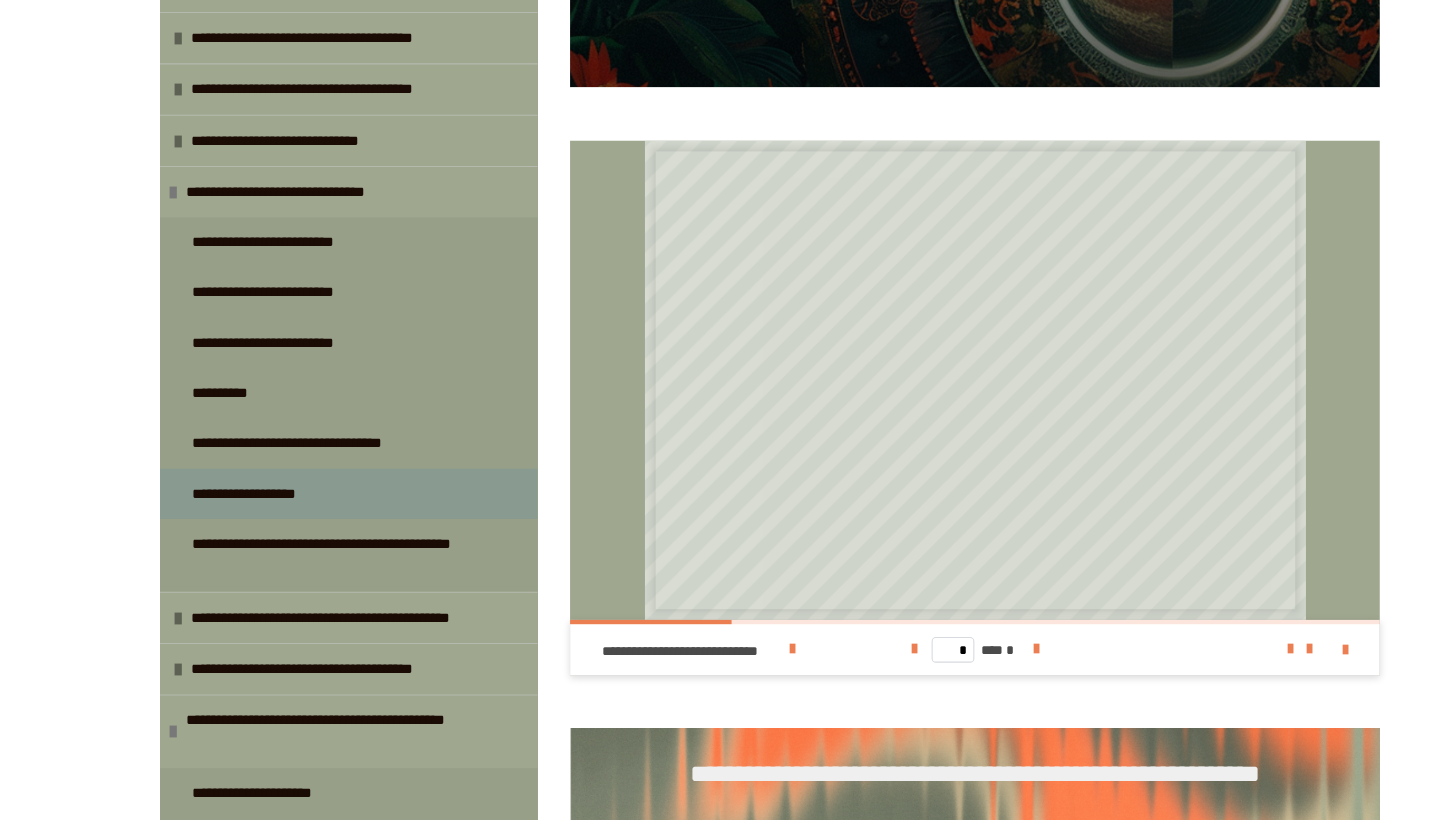 click on "**********" at bounding box center (326, 515) 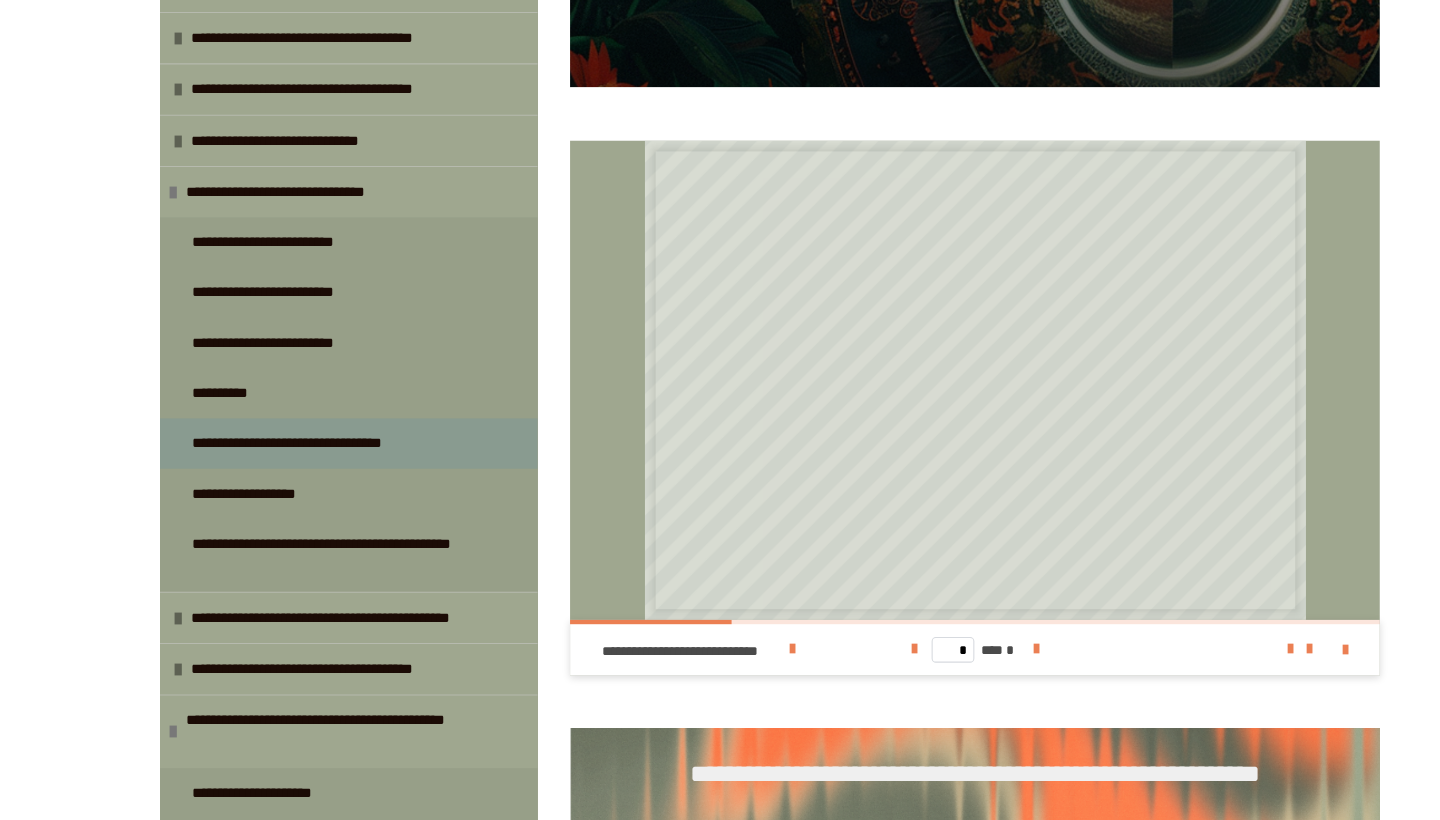 scroll, scrollTop: 269, scrollLeft: 0, axis: vertical 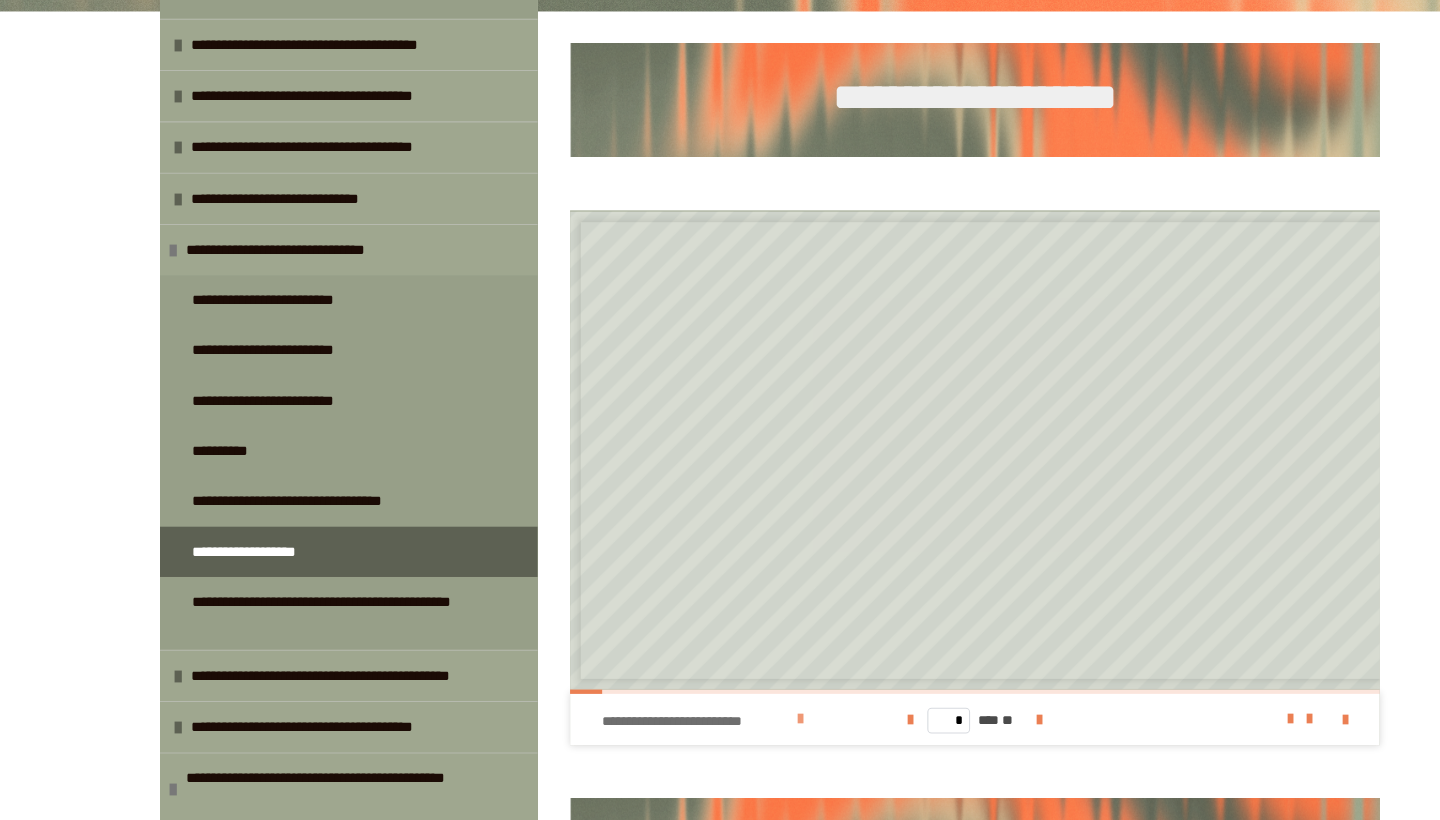 click at bounding box center (748, 673) 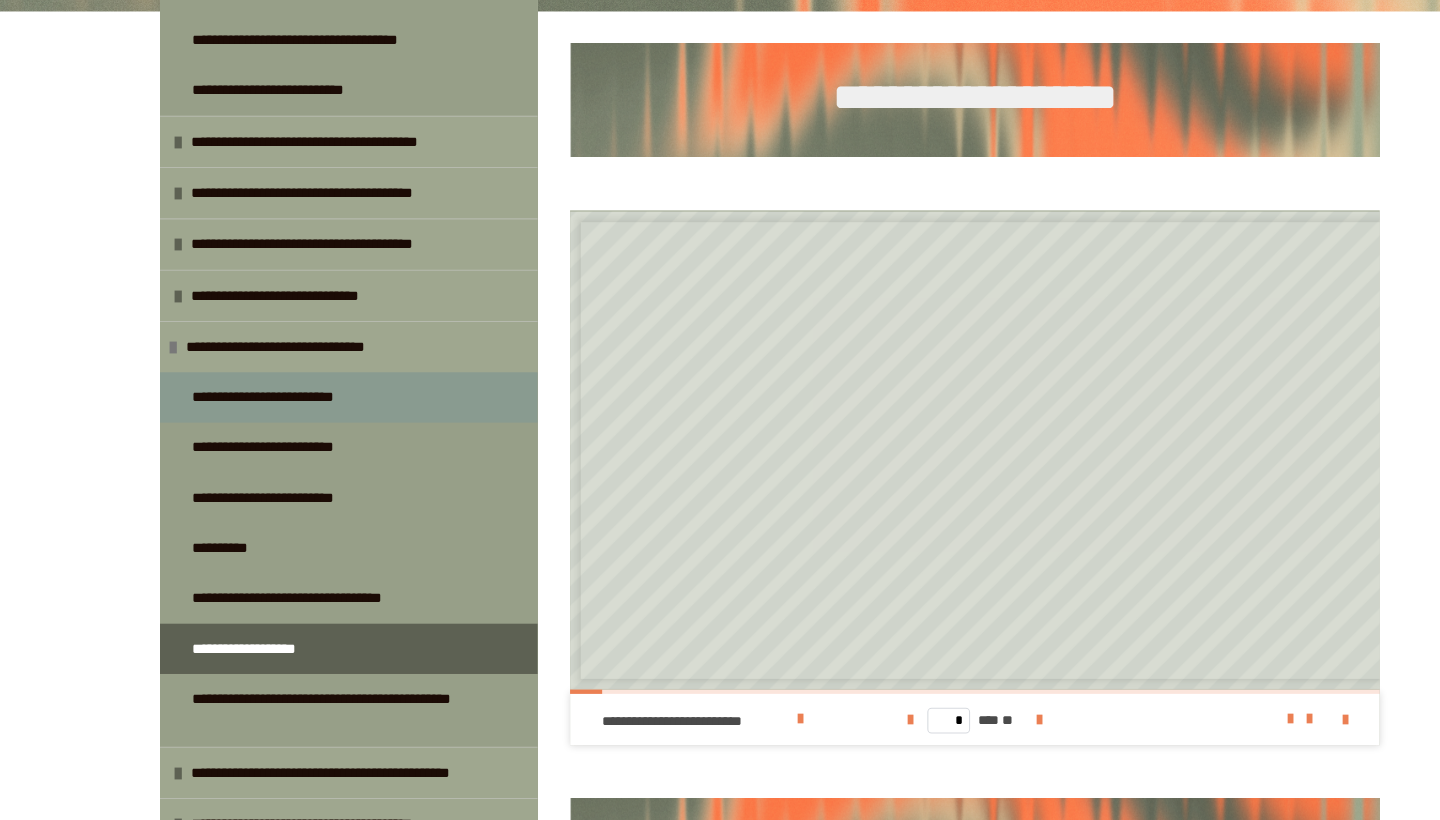 scroll, scrollTop: 2590, scrollLeft: 0, axis: vertical 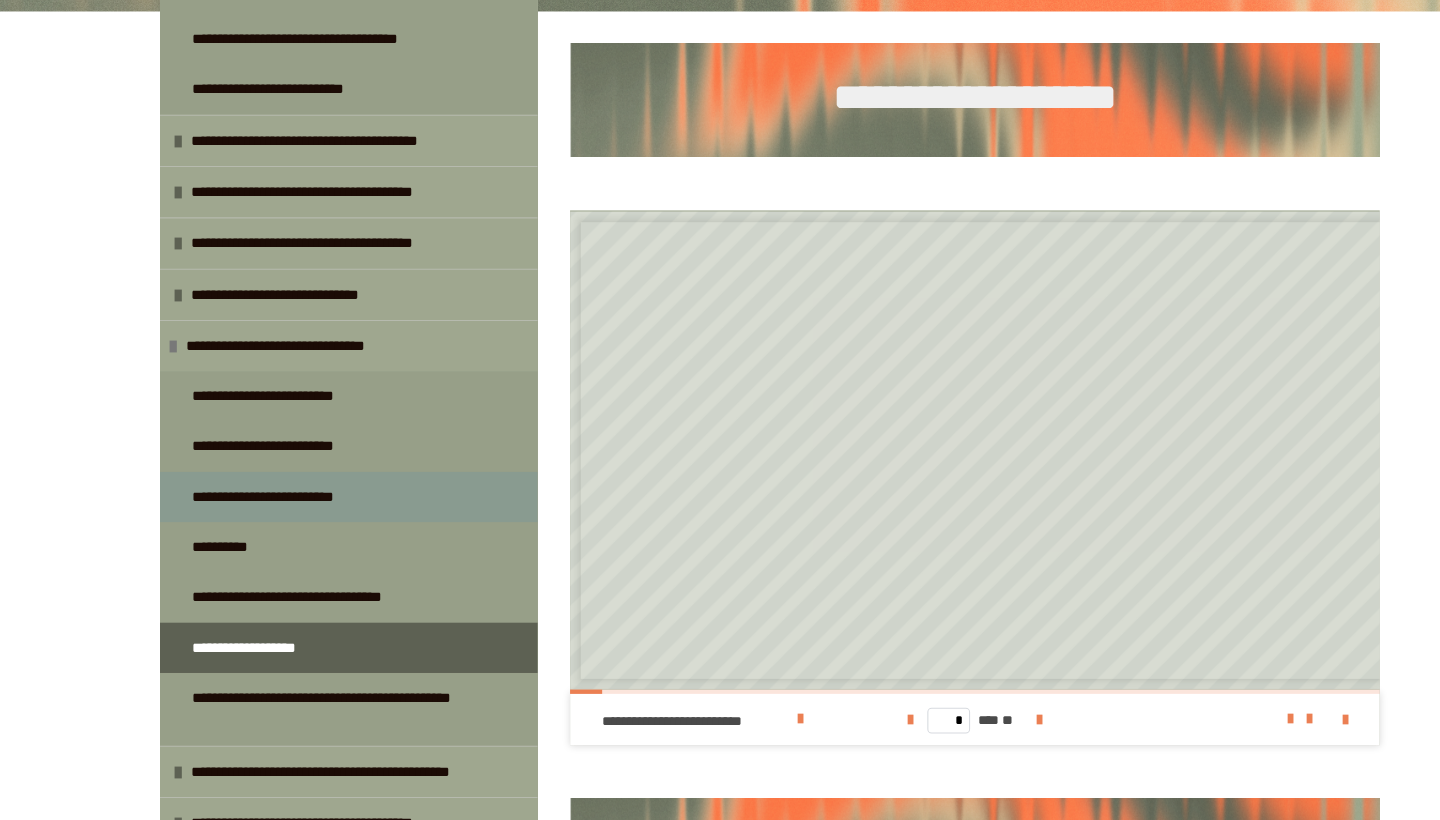 click on "**********" at bounding box center [270, 464] 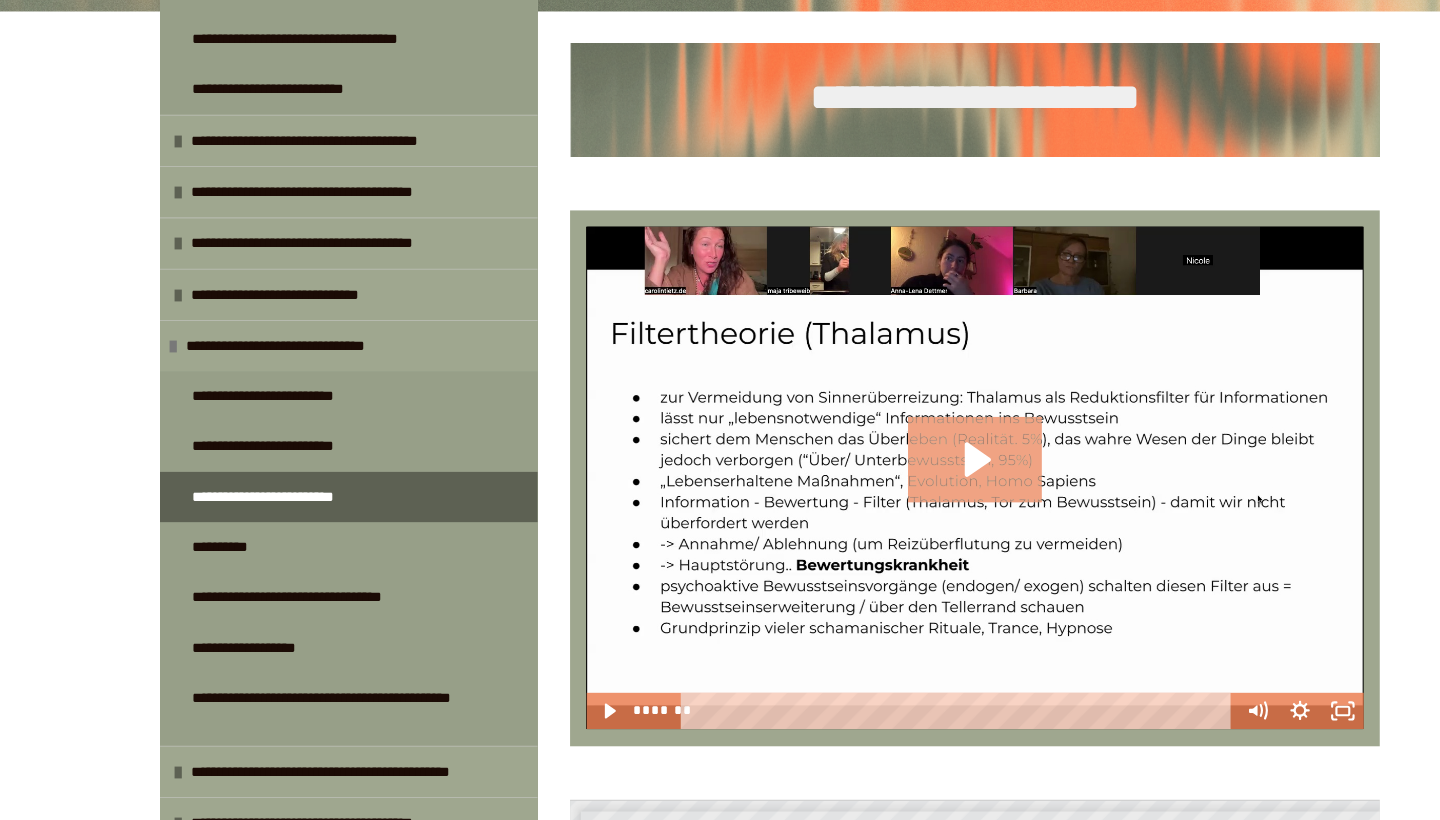 click 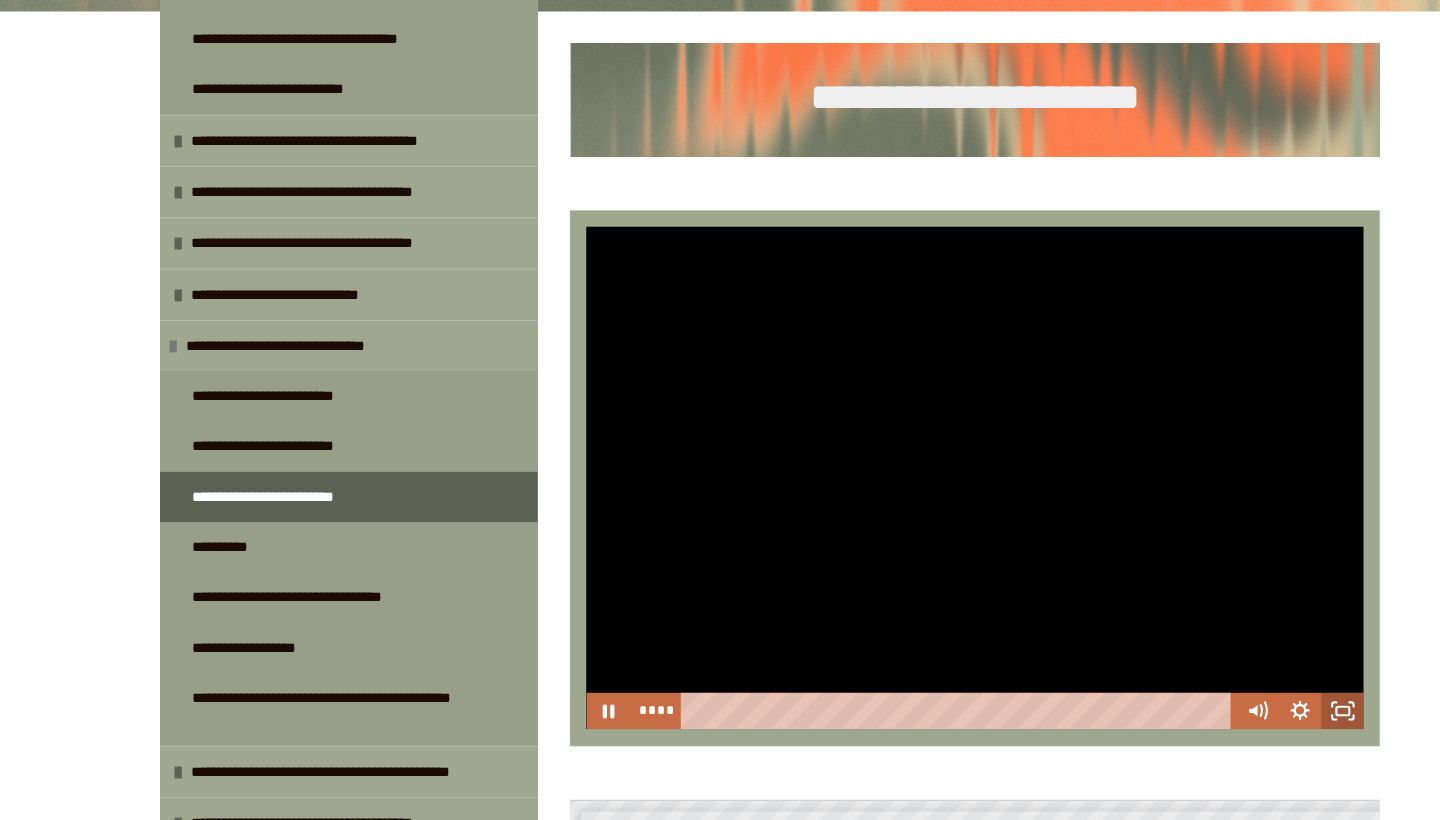 click 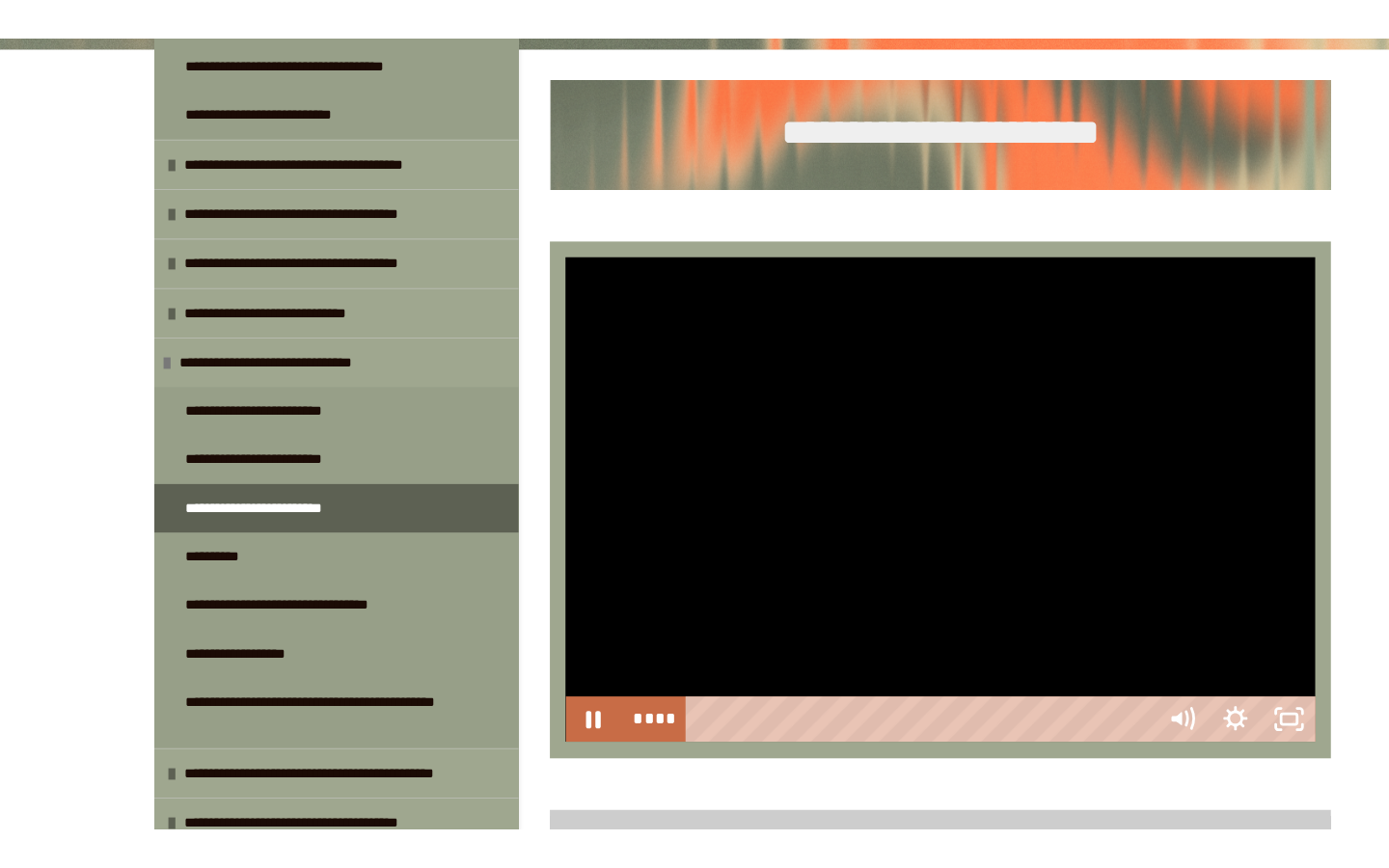 scroll, scrollTop: 0, scrollLeft: 0, axis: both 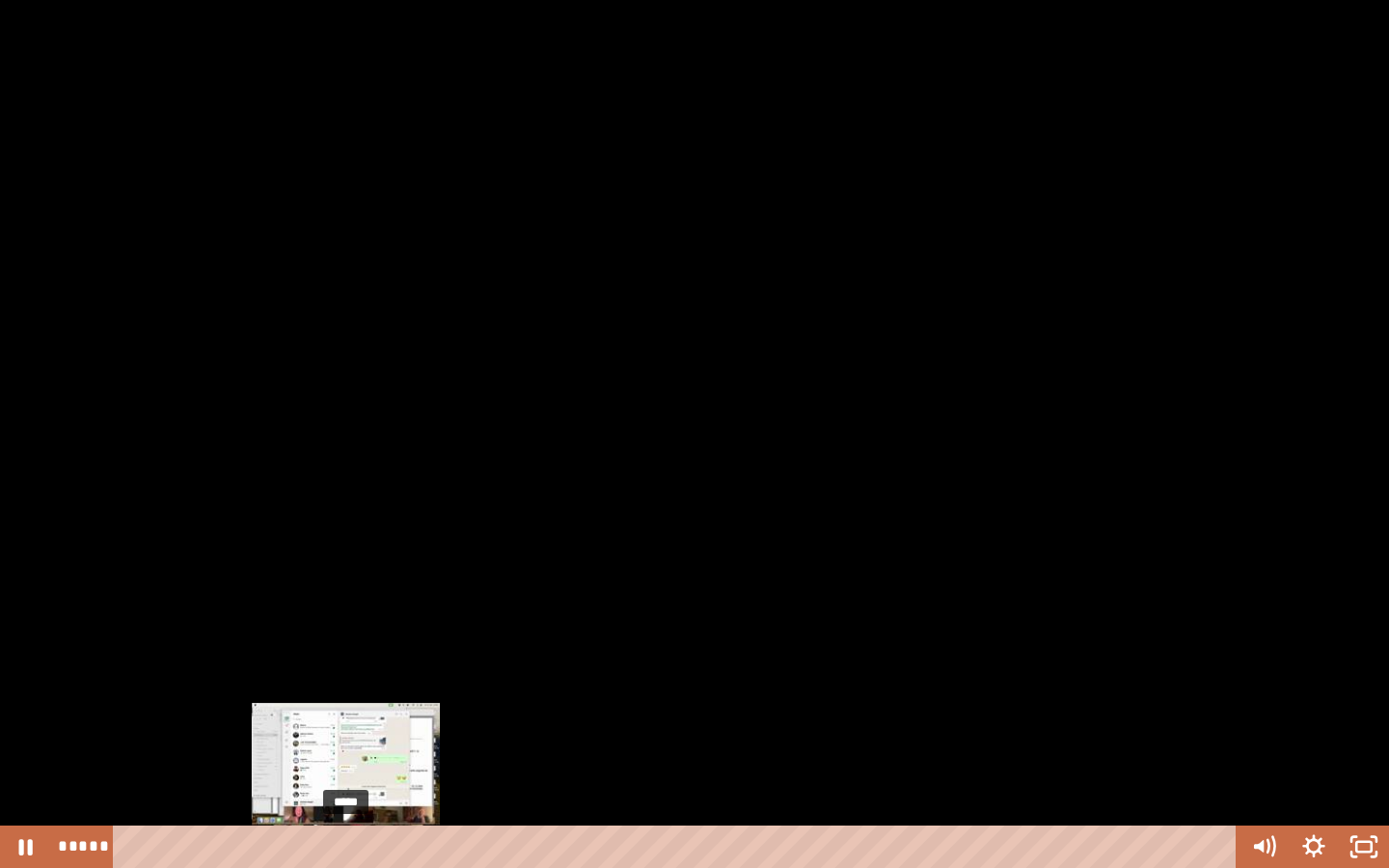 click on "*****" at bounding box center [678, 847] 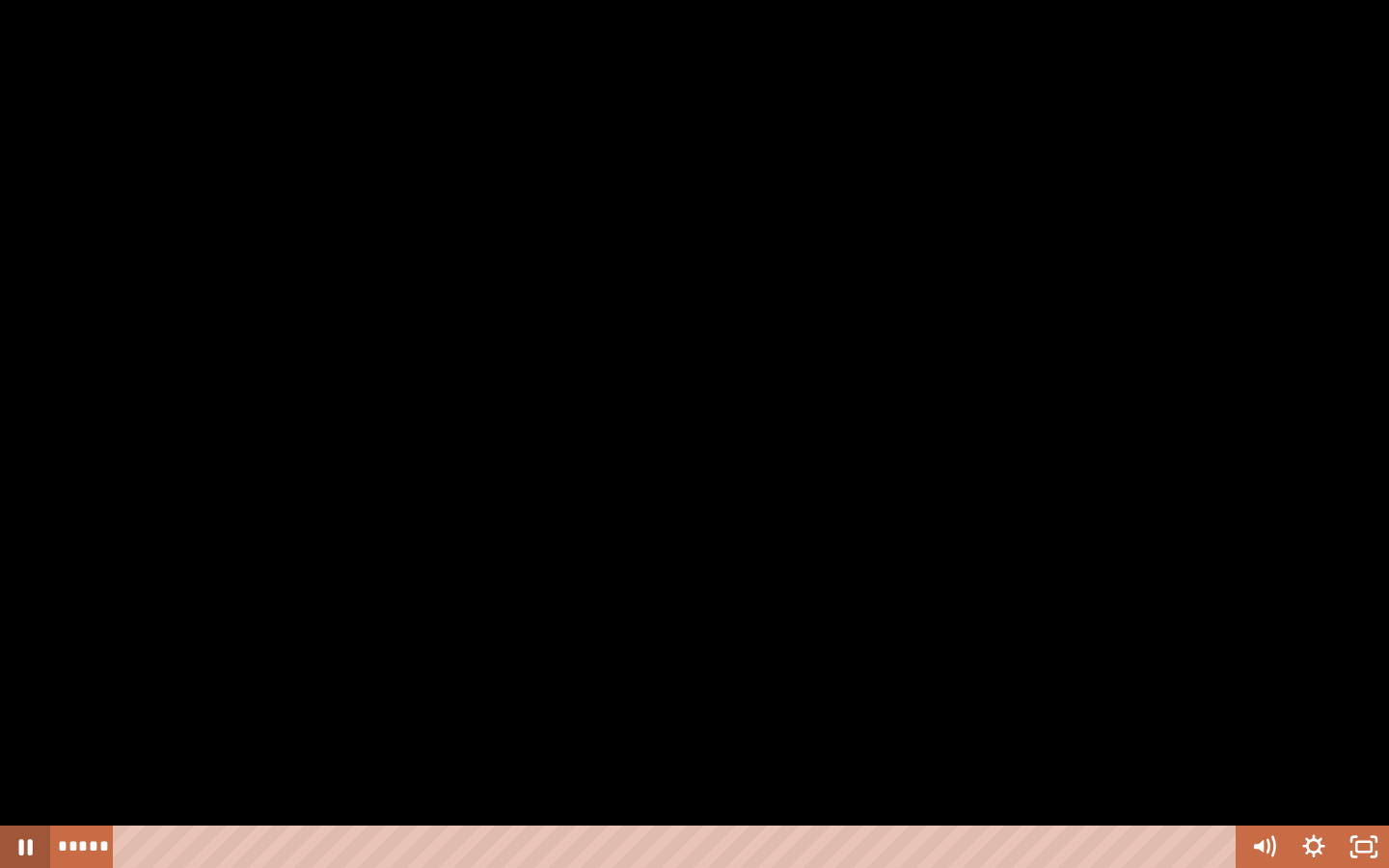 click 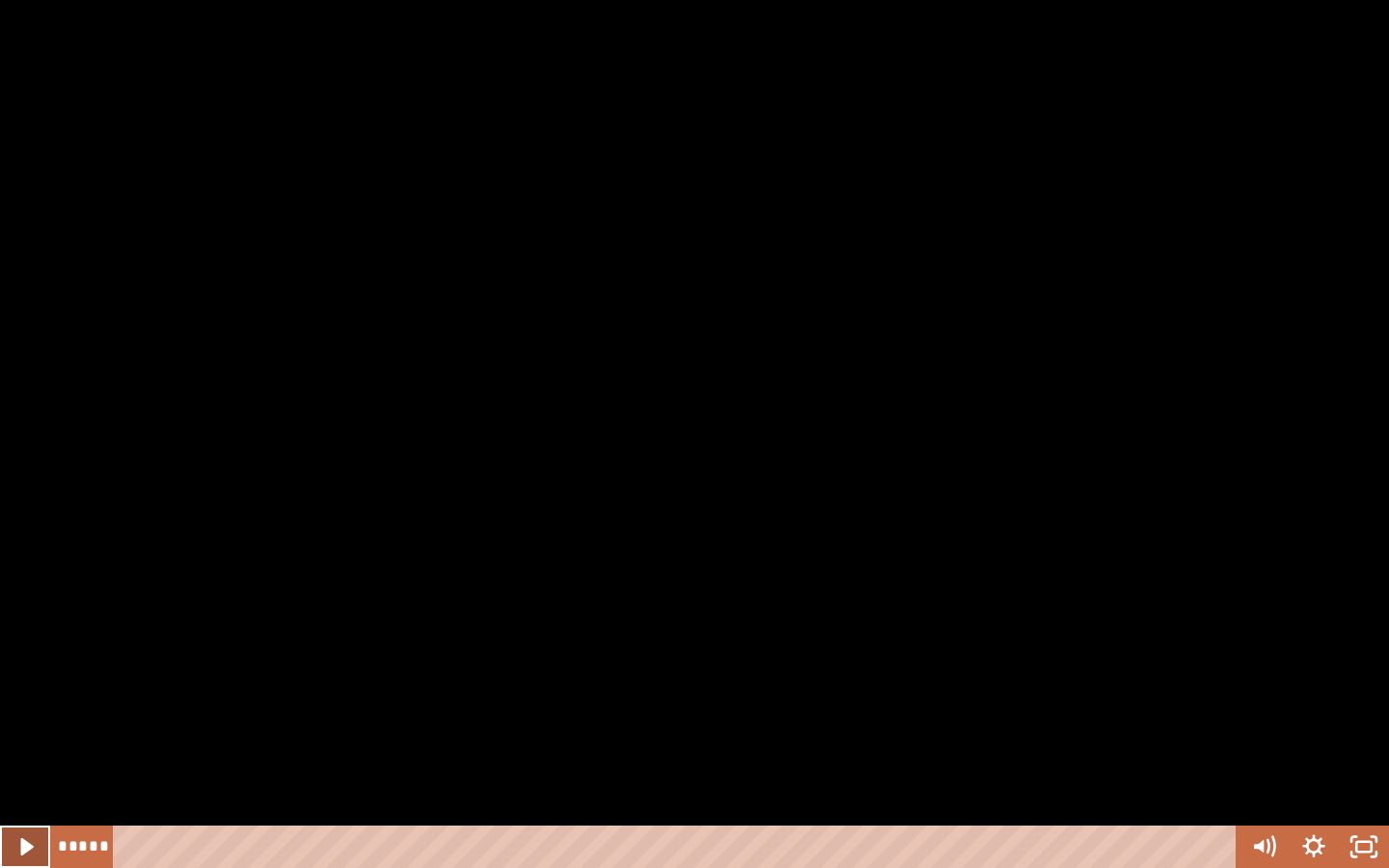 click 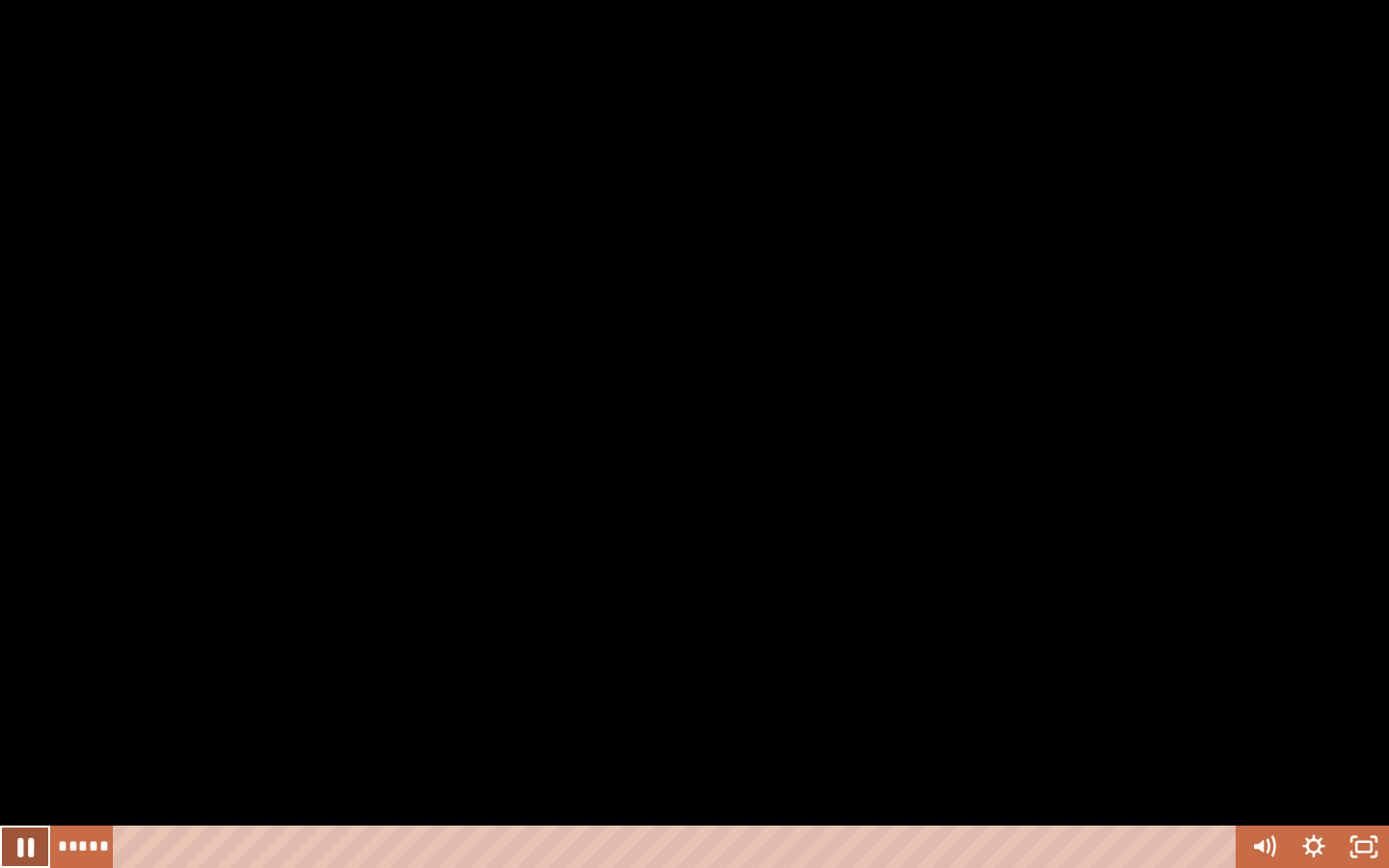 click 